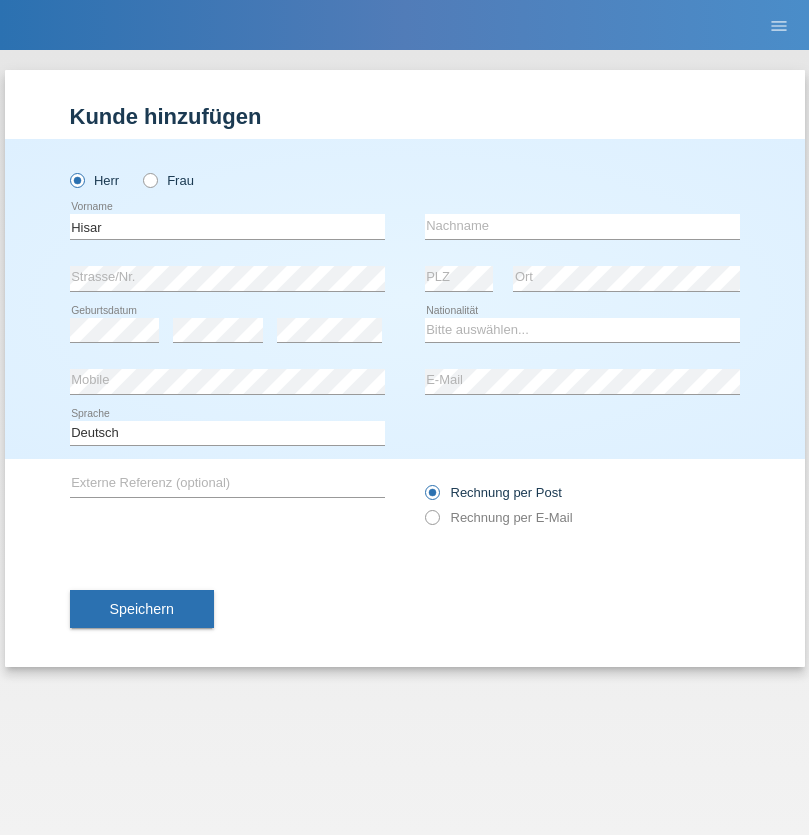 scroll, scrollTop: 0, scrollLeft: 0, axis: both 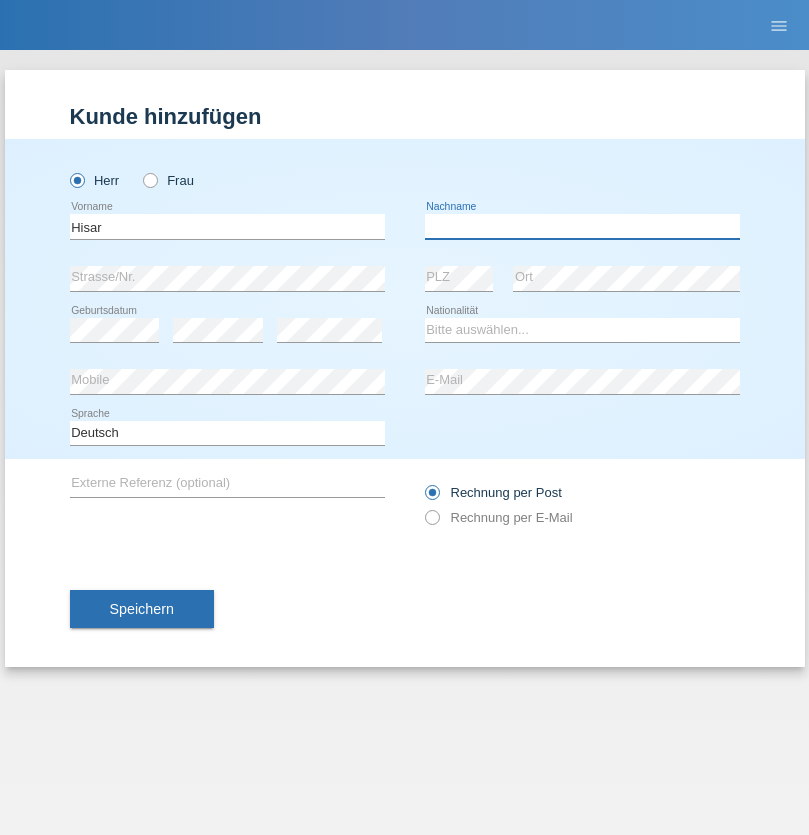 click at bounding box center (582, 226) 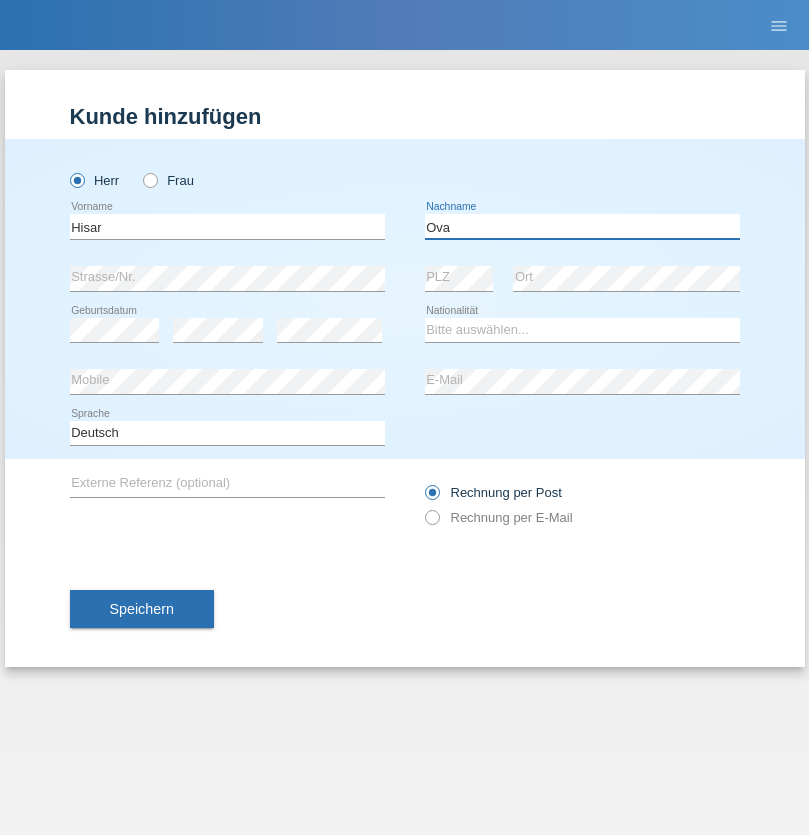 type on "Ova" 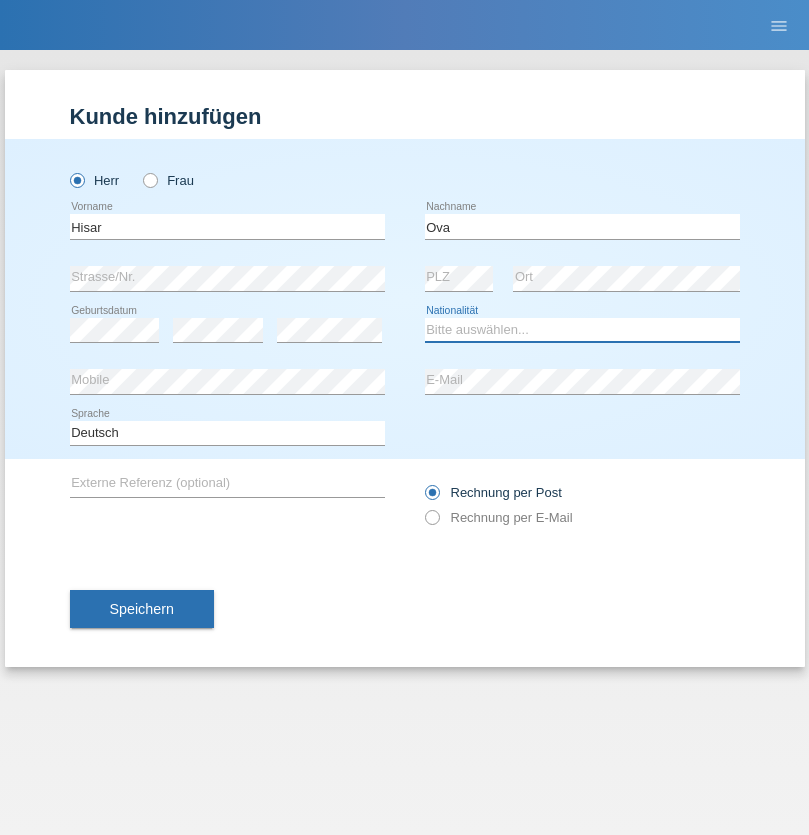select on "TR" 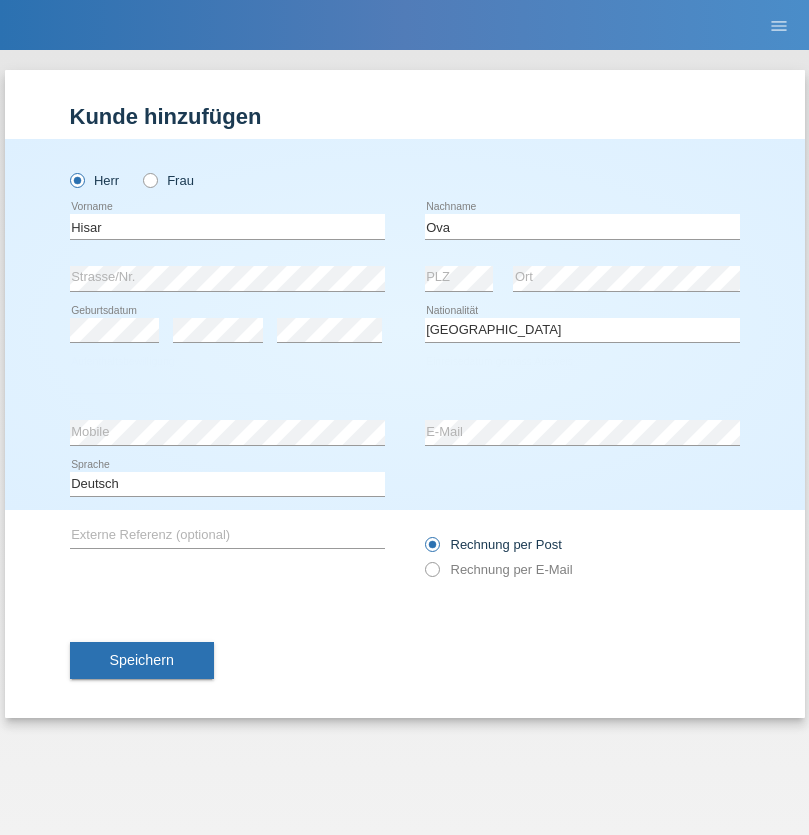 select on "C" 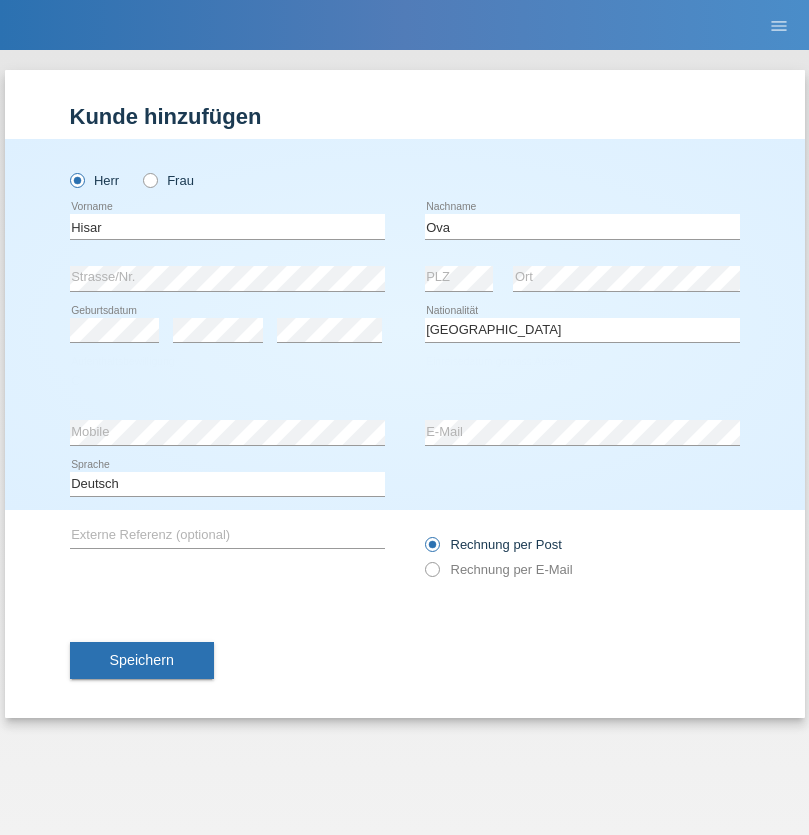 select on "25" 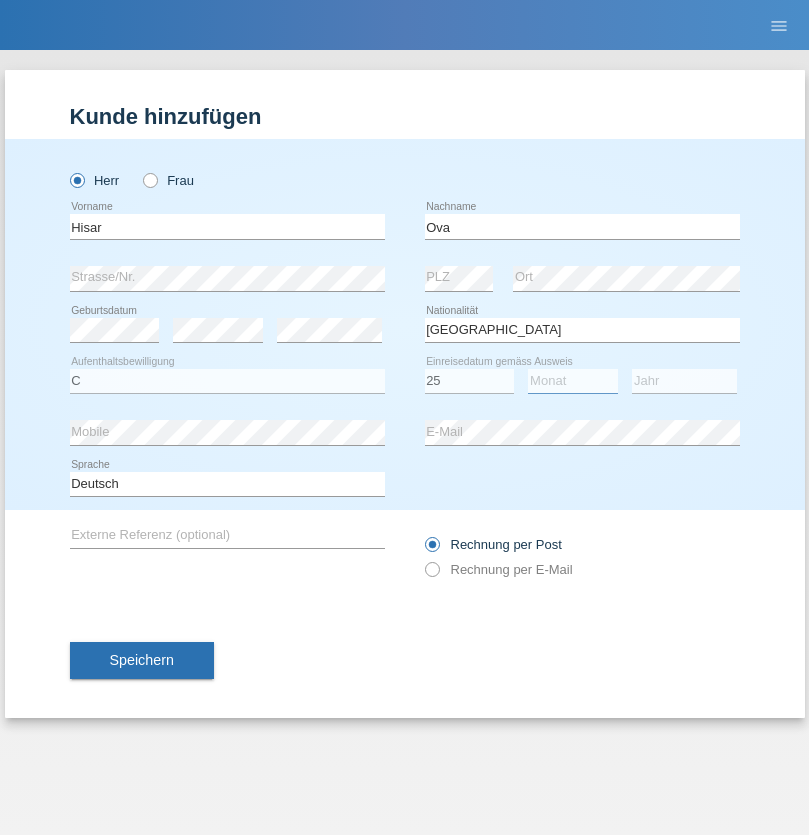 select on "12" 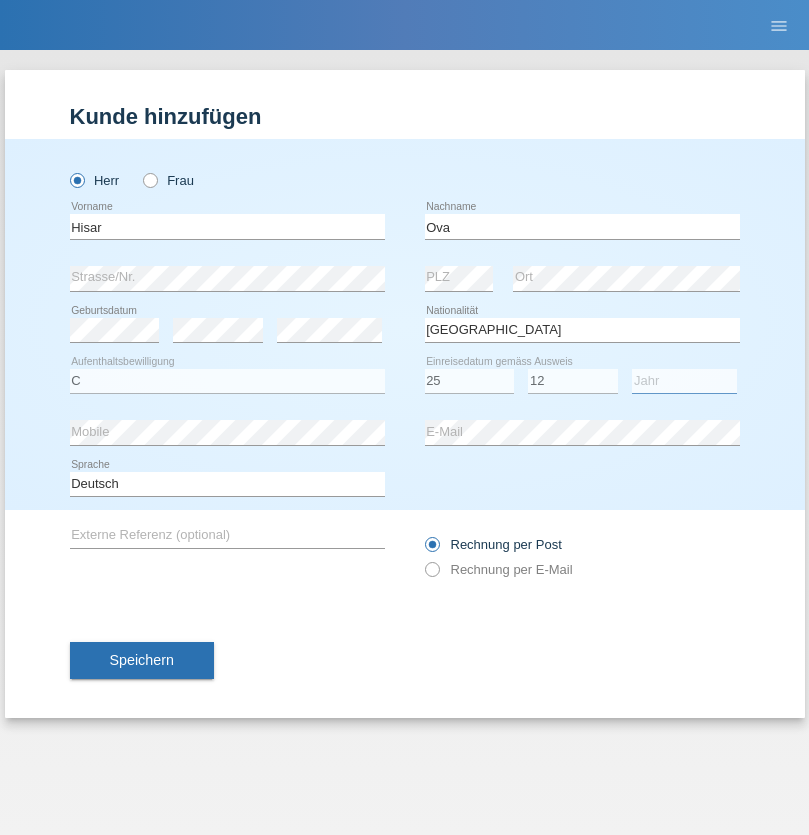 select on "2021" 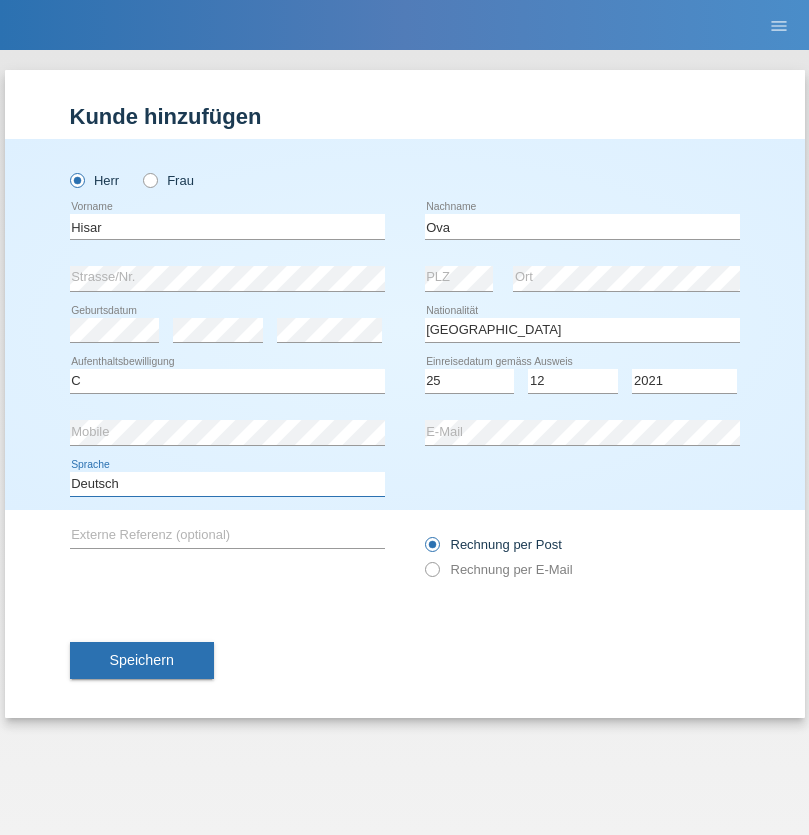 select on "en" 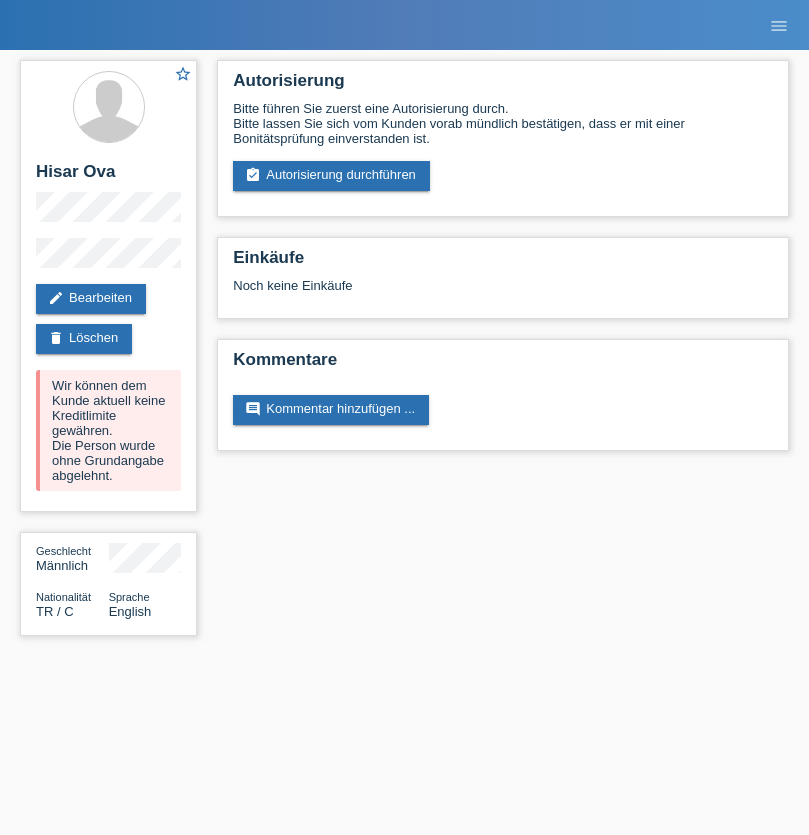 scroll, scrollTop: 0, scrollLeft: 0, axis: both 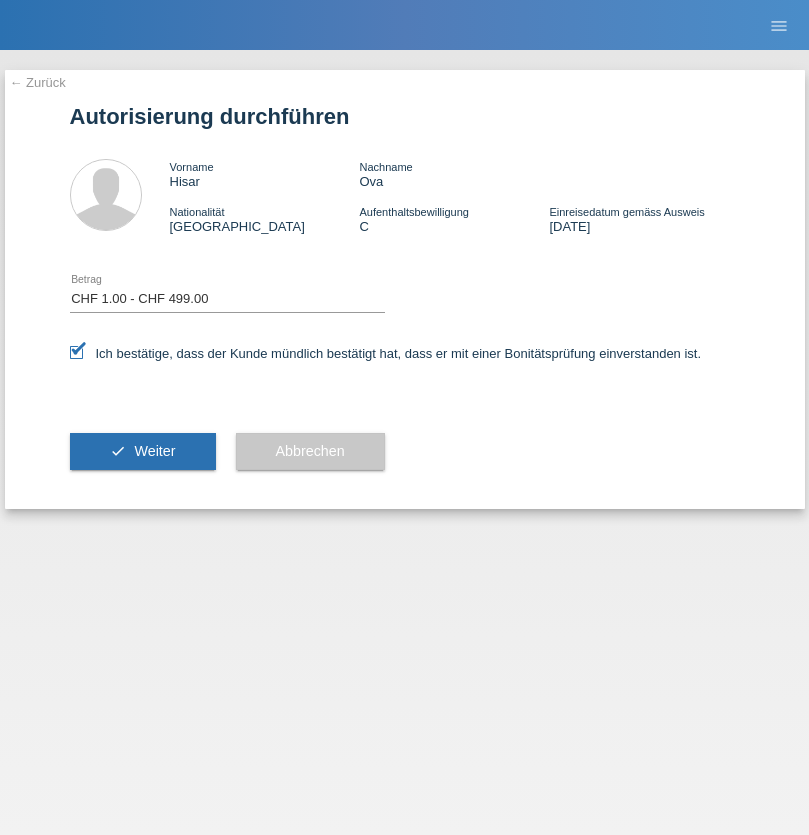 select on "1" 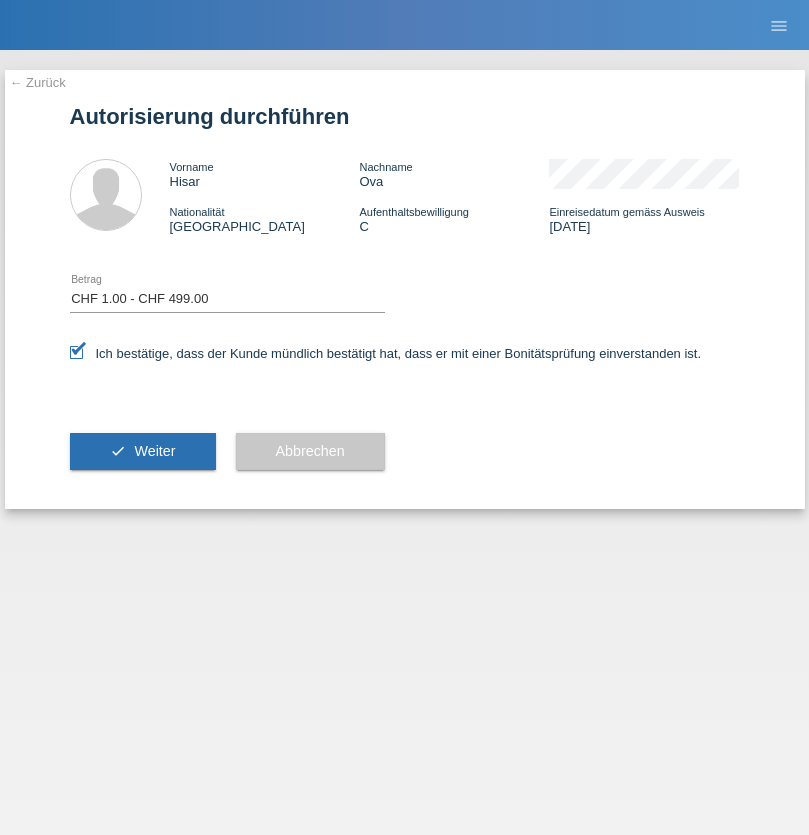 scroll, scrollTop: 0, scrollLeft: 0, axis: both 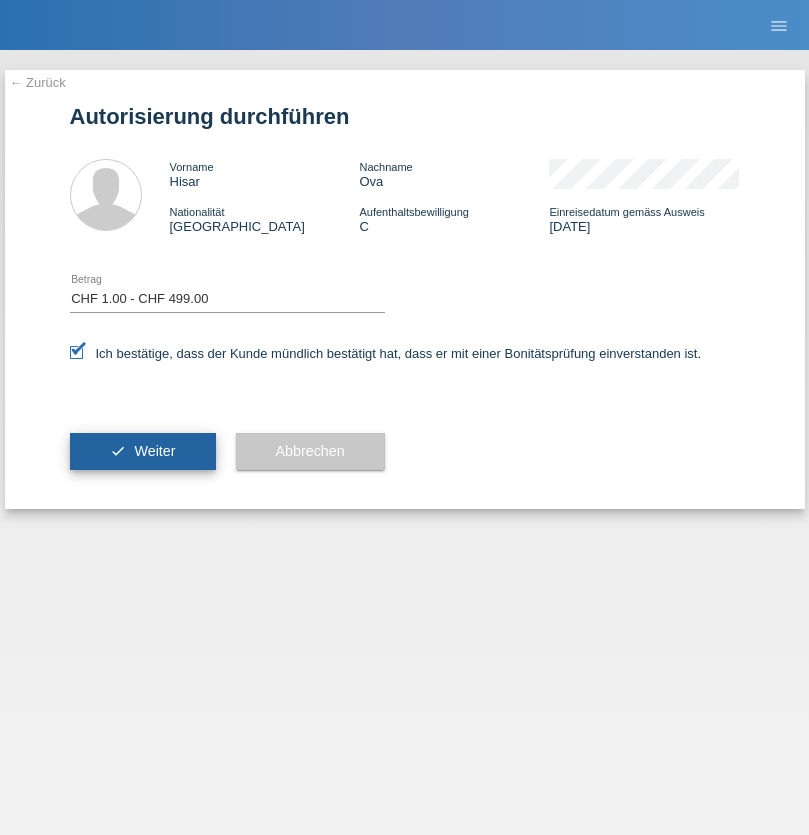 click on "Weiter" at bounding box center [154, 451] 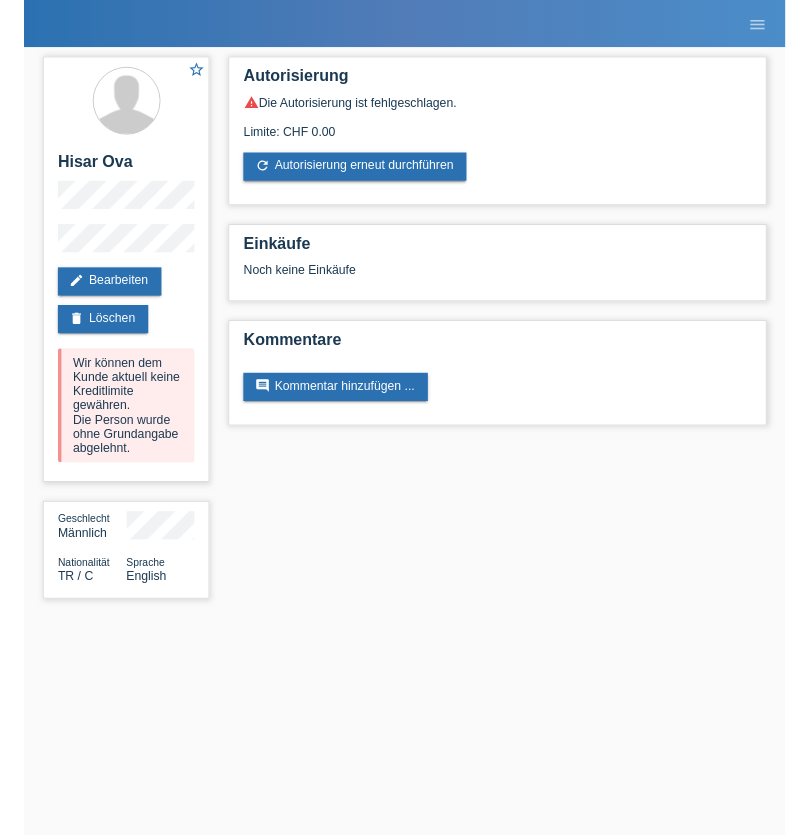 scroll, scrollTop: 0, scrollLeft: 0, axis: both 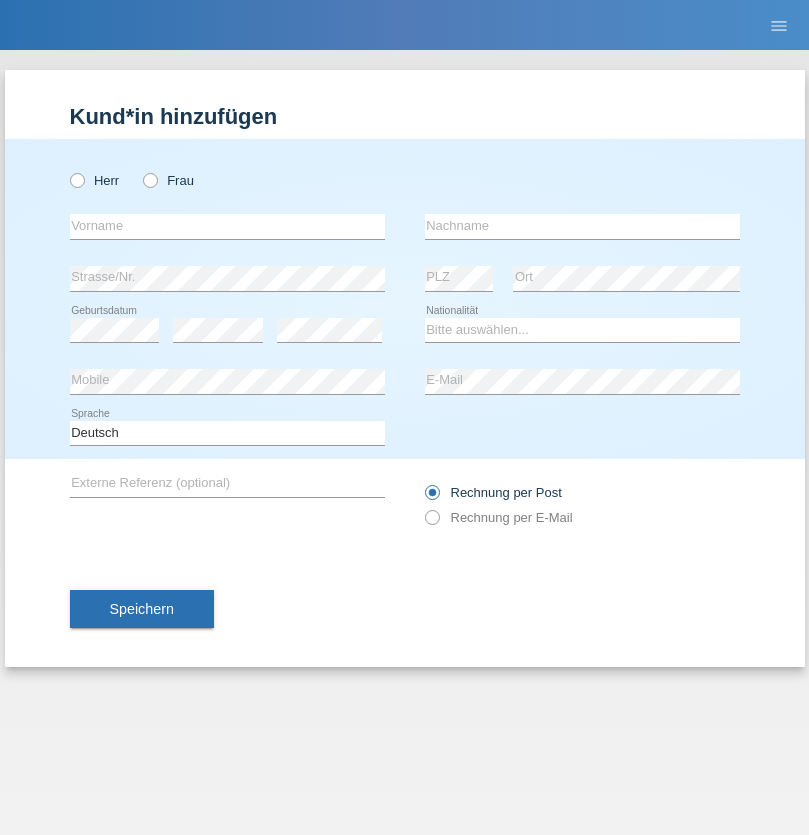 radio on "true" 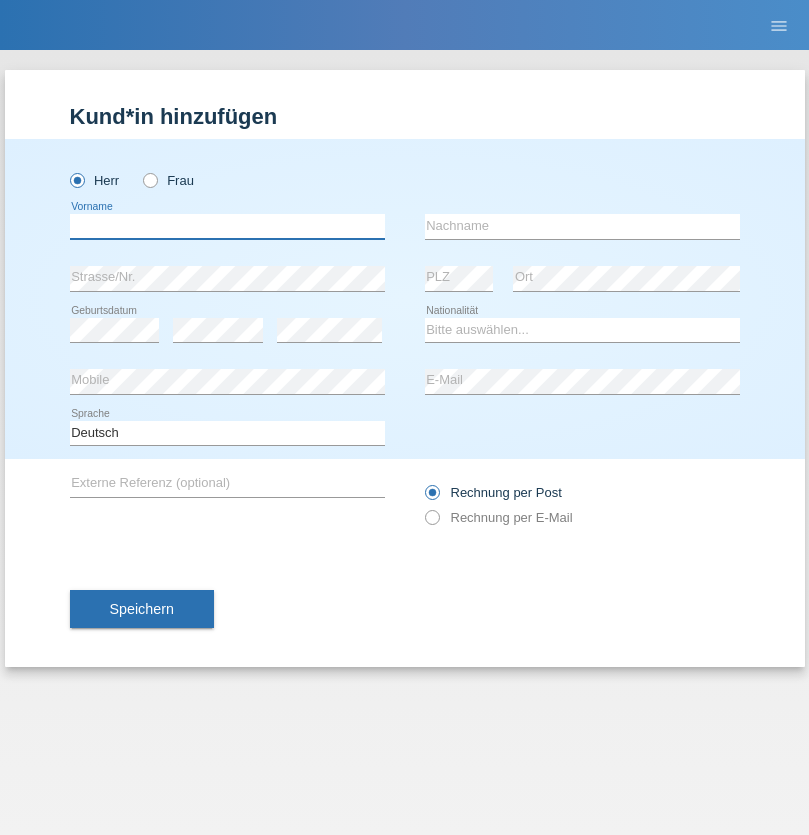 click at bounding box center (227, 226) 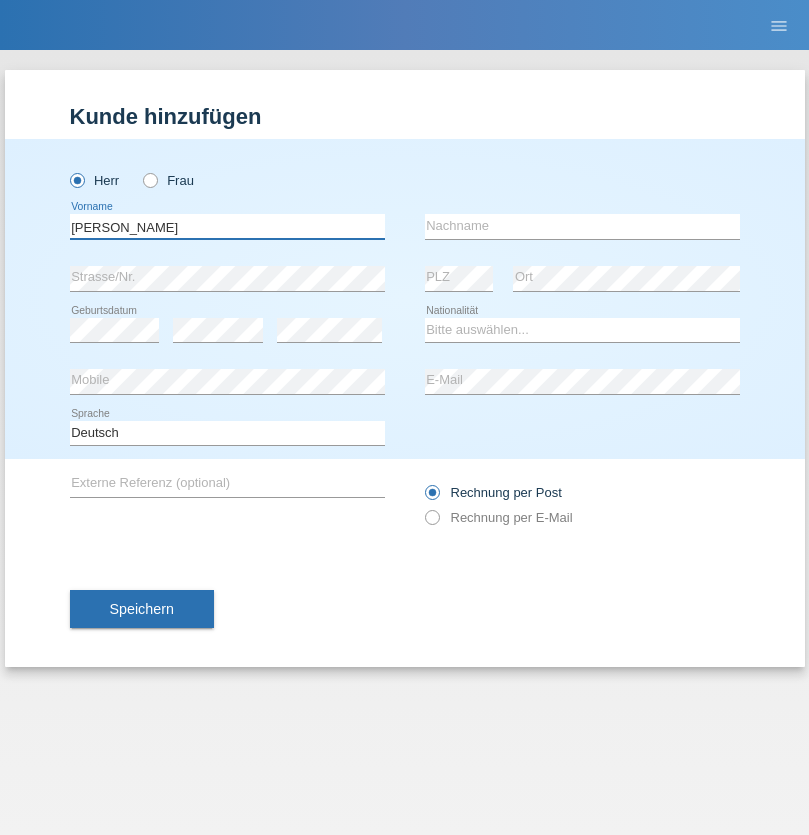 type on "[PERSON_NAME]" 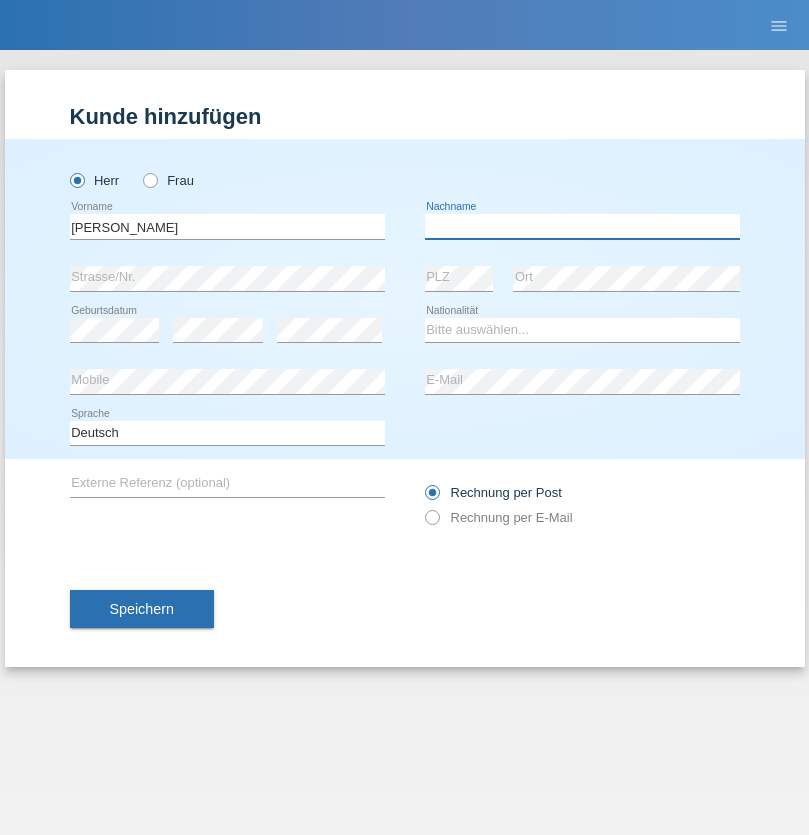 click at bounding box center [582, 226] 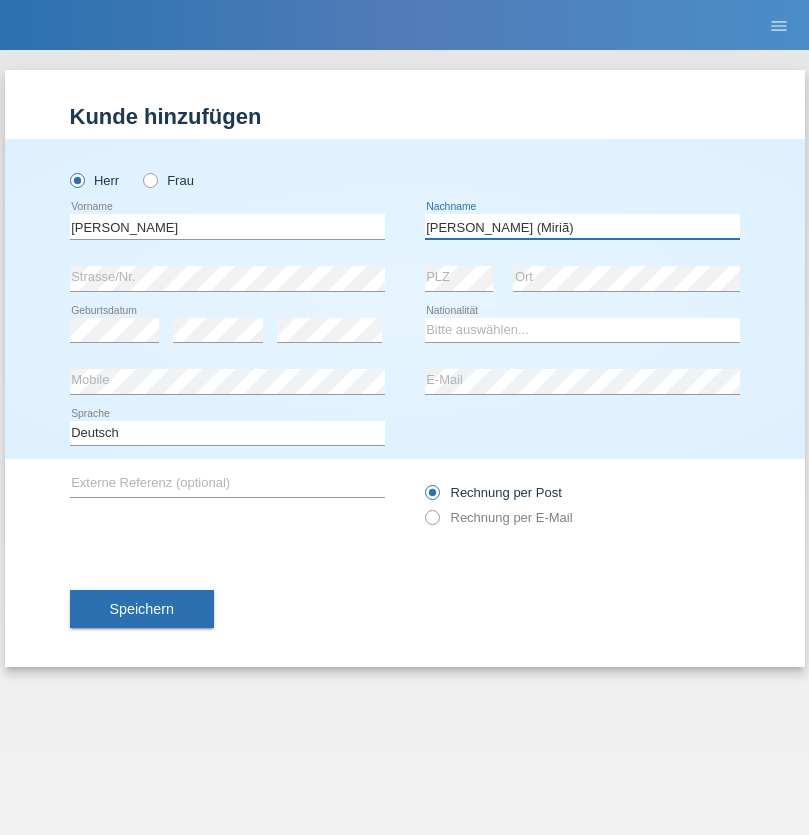 type on "[PERSON_NAME] (Miriã)" 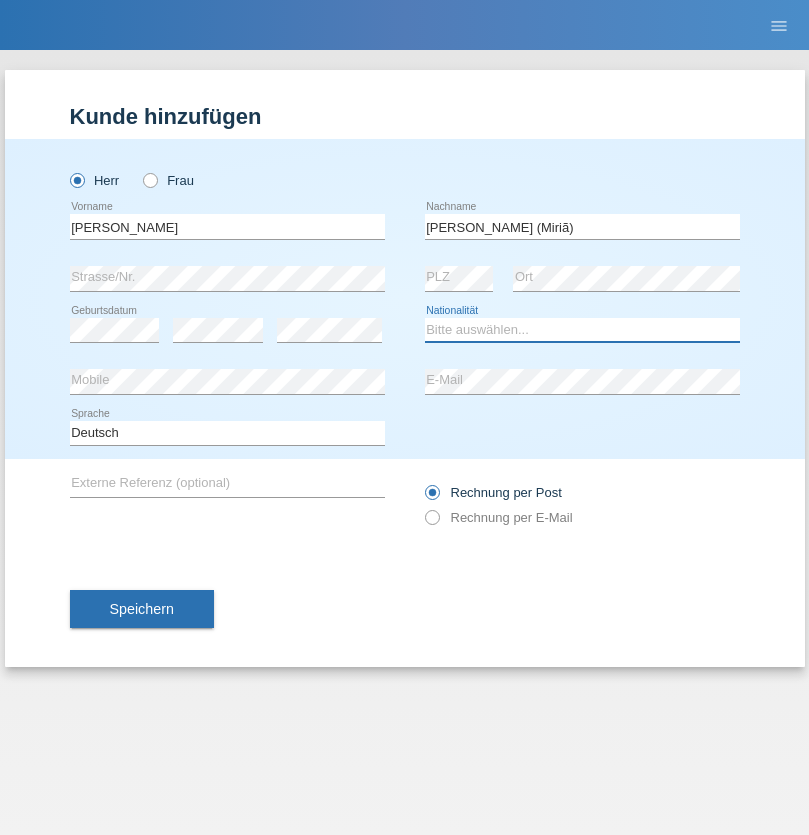 select on "BR" 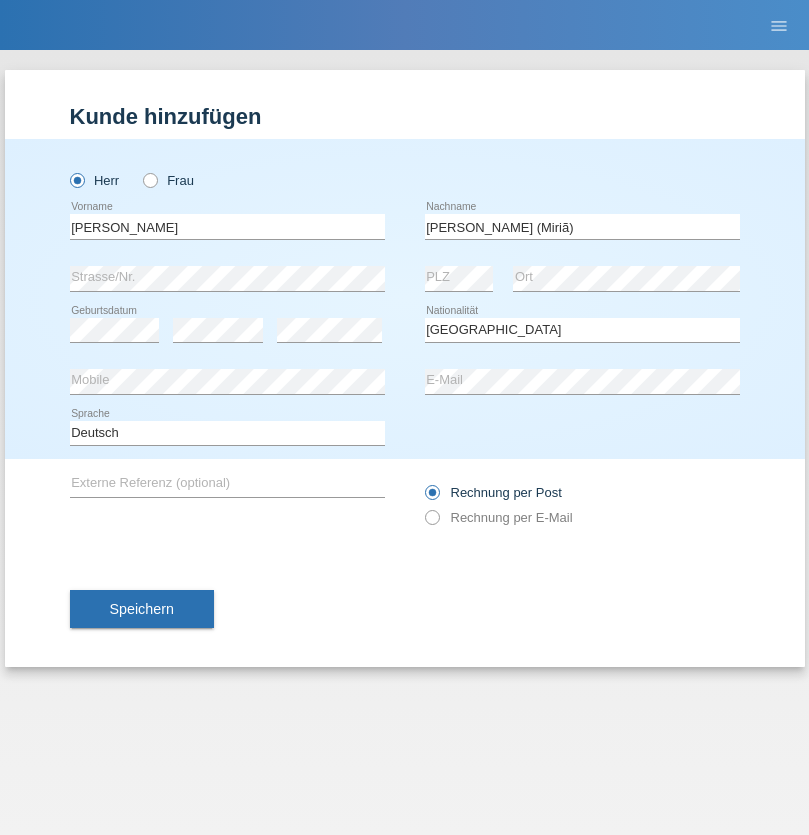 select on "C" 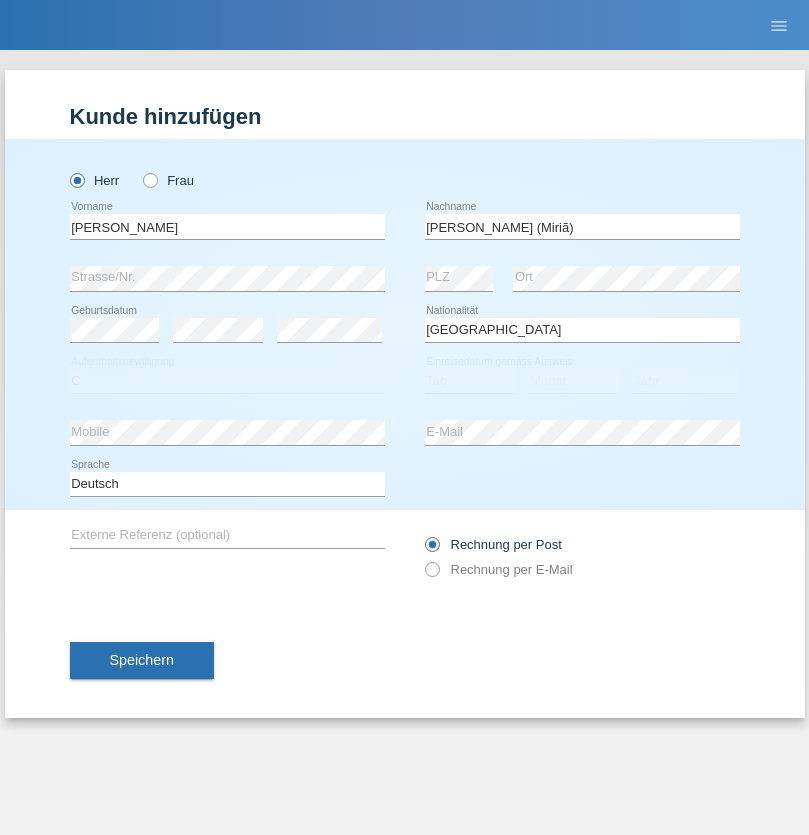 select on "26" 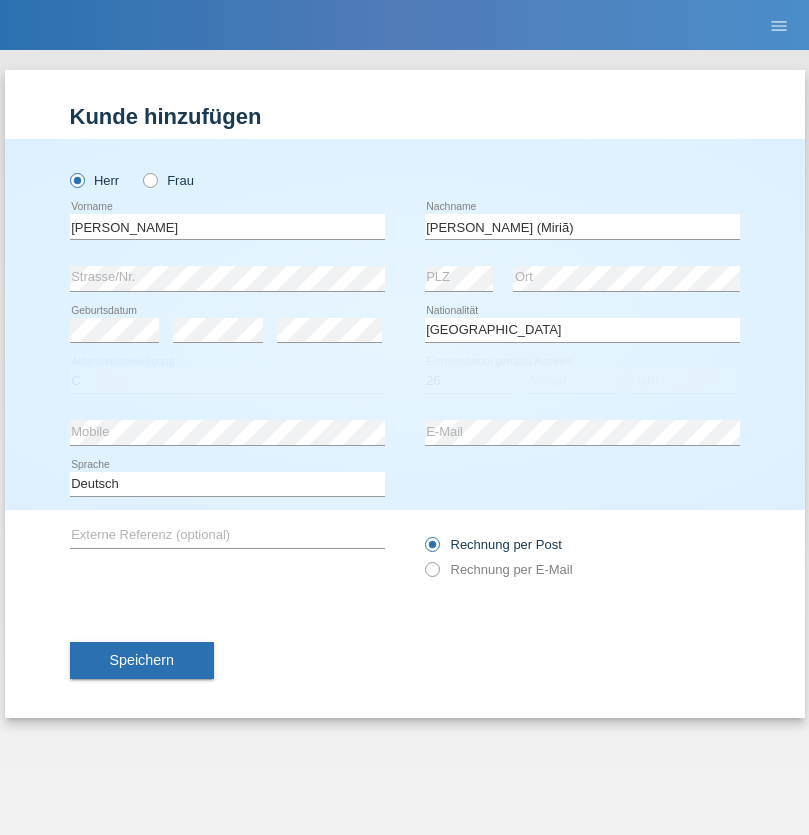 select on "01" 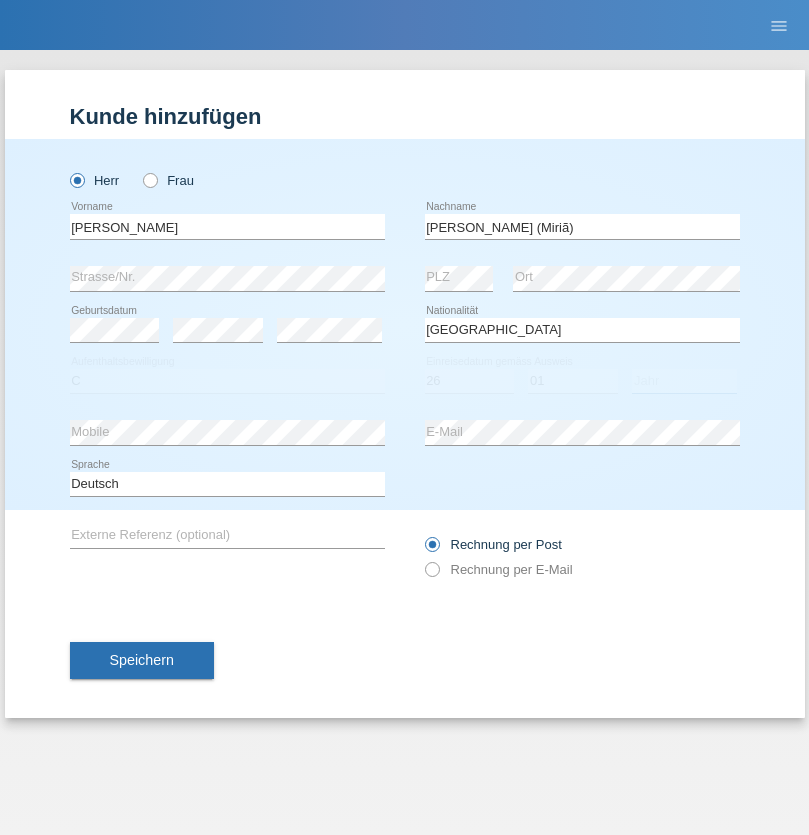 select on "2021" 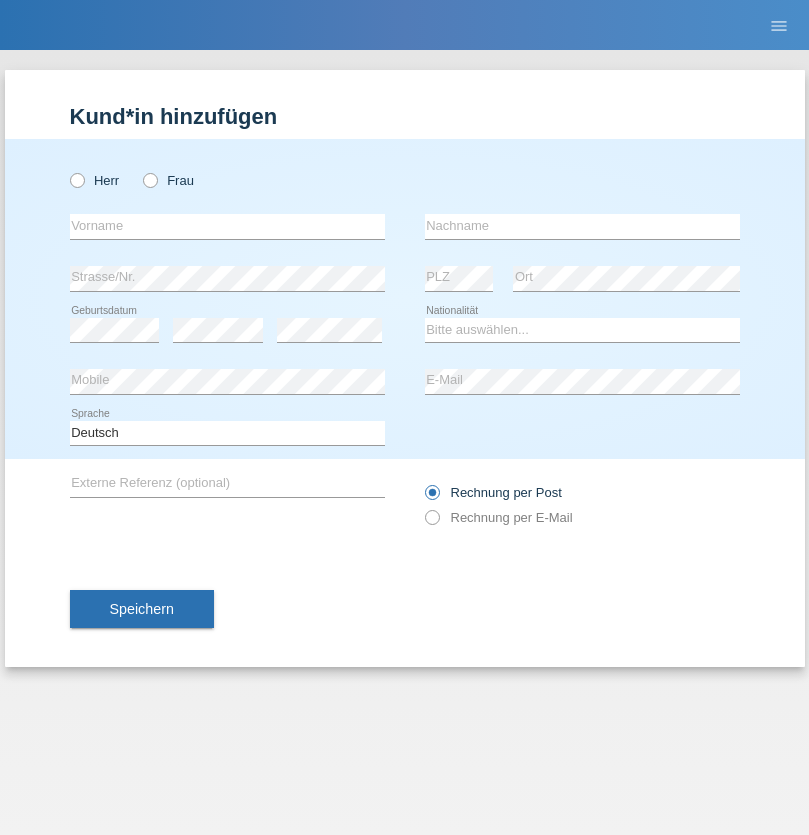 scroll, scrollTop: 0, scrollLeft: 0, axis: both 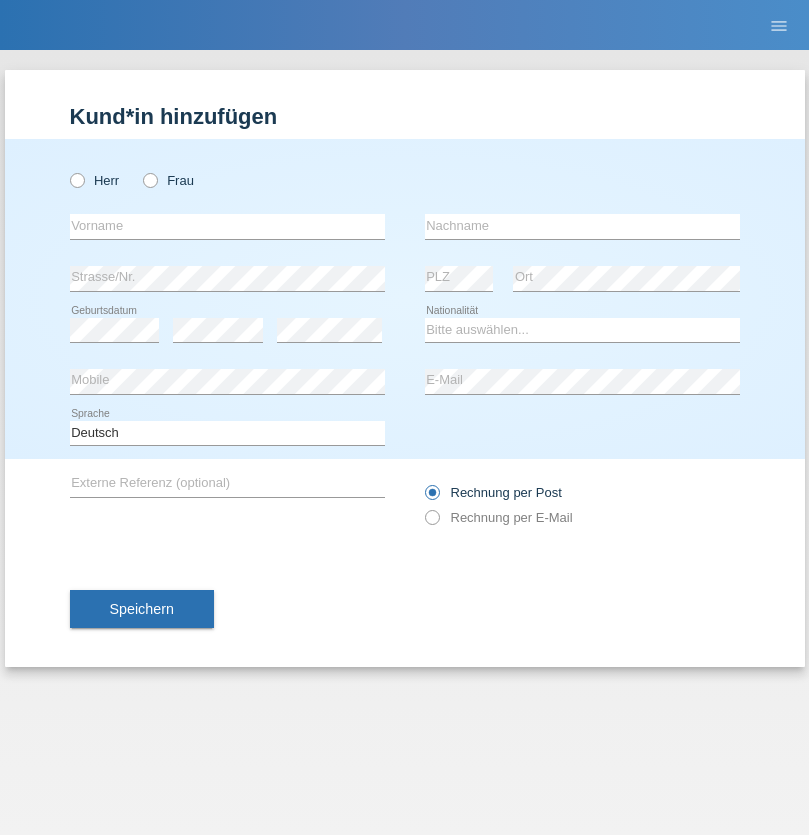 radio on "true" 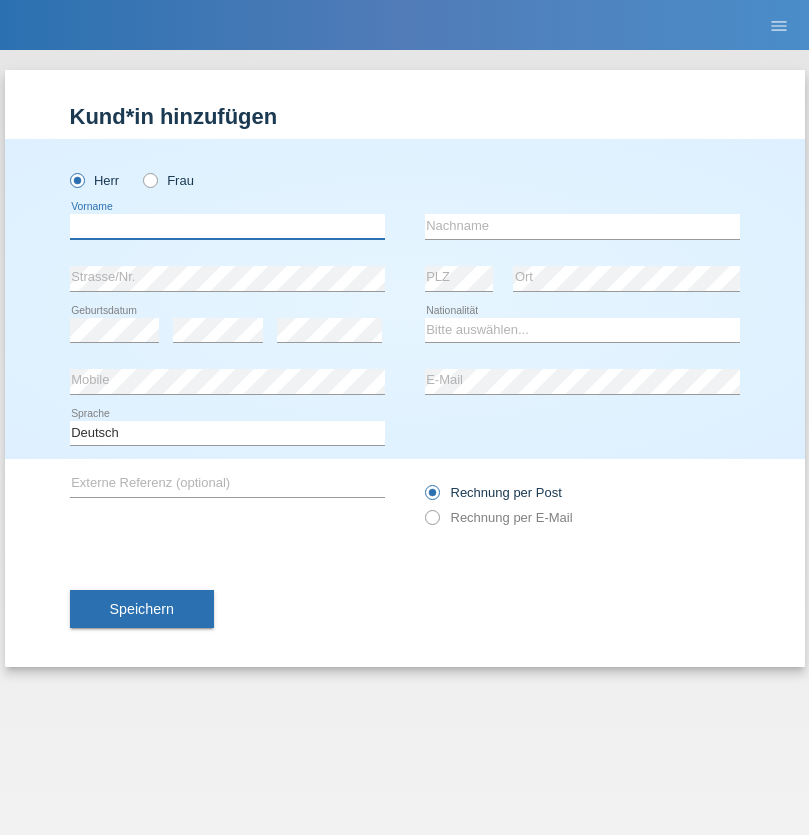click at bounding box center (227, 226) 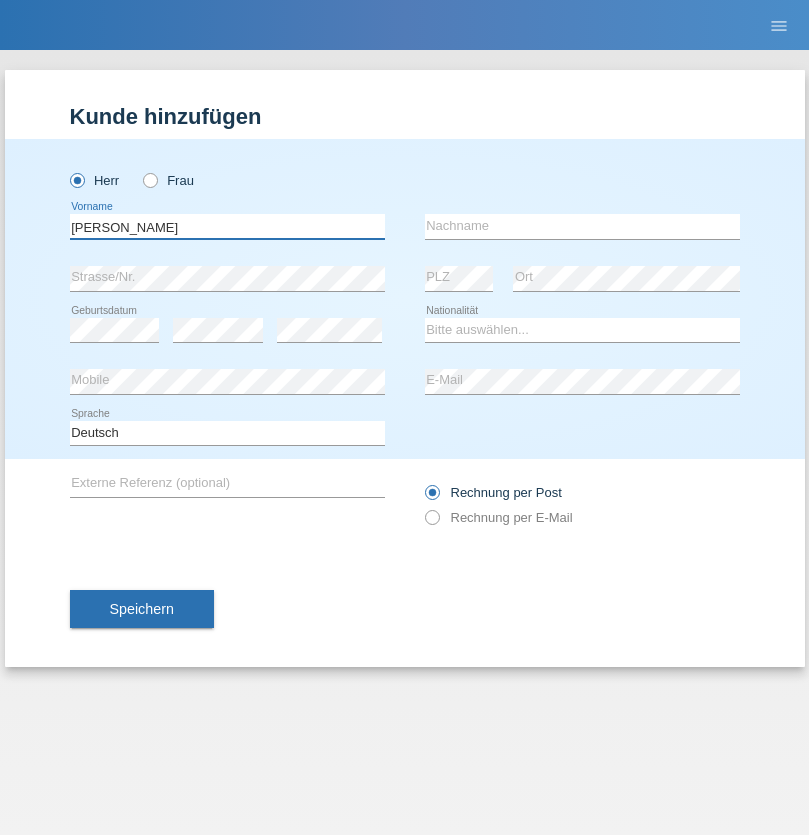 type on "Viktor" 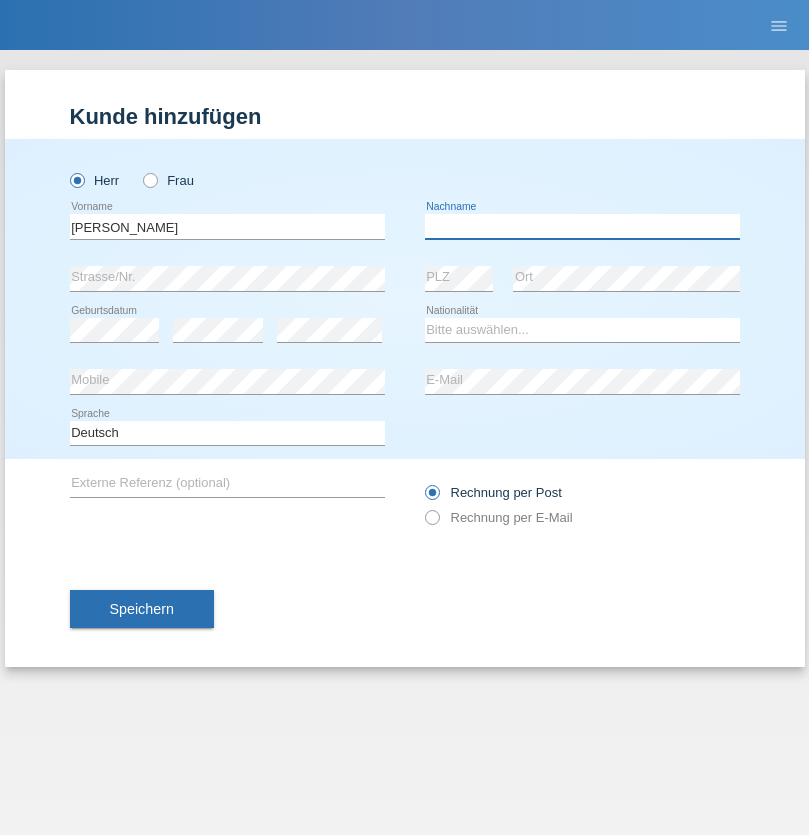 click at bounding box center [582, 226] 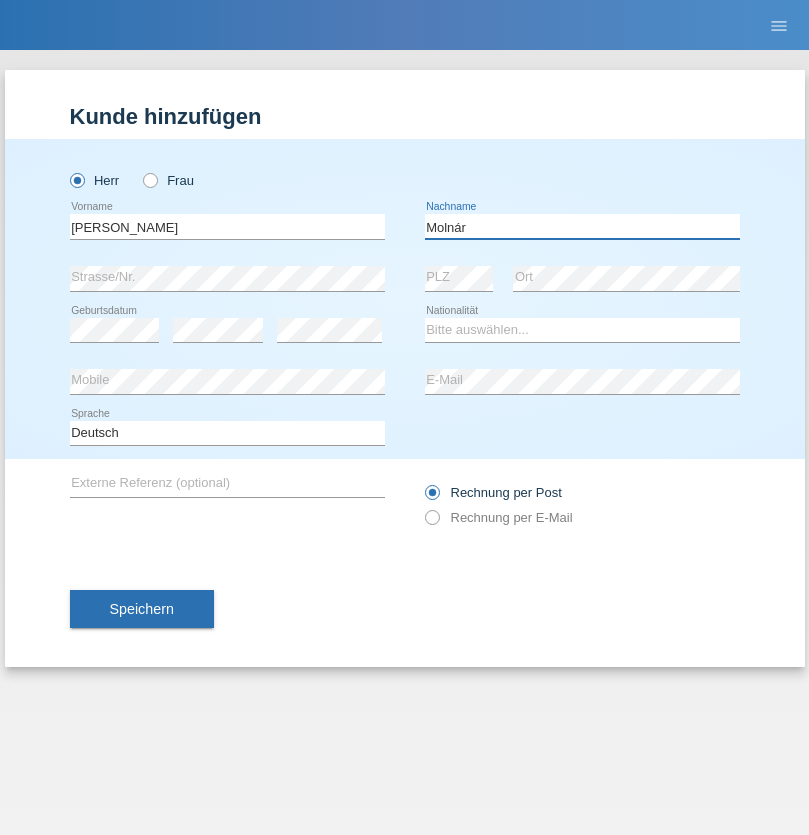 type on "Molnár" 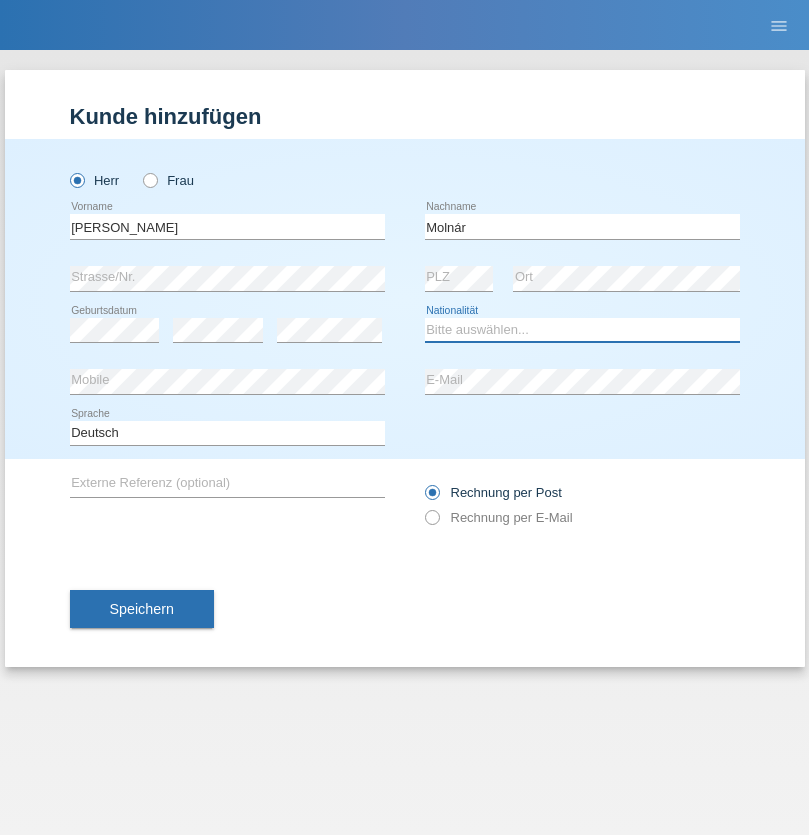 select on "HU" 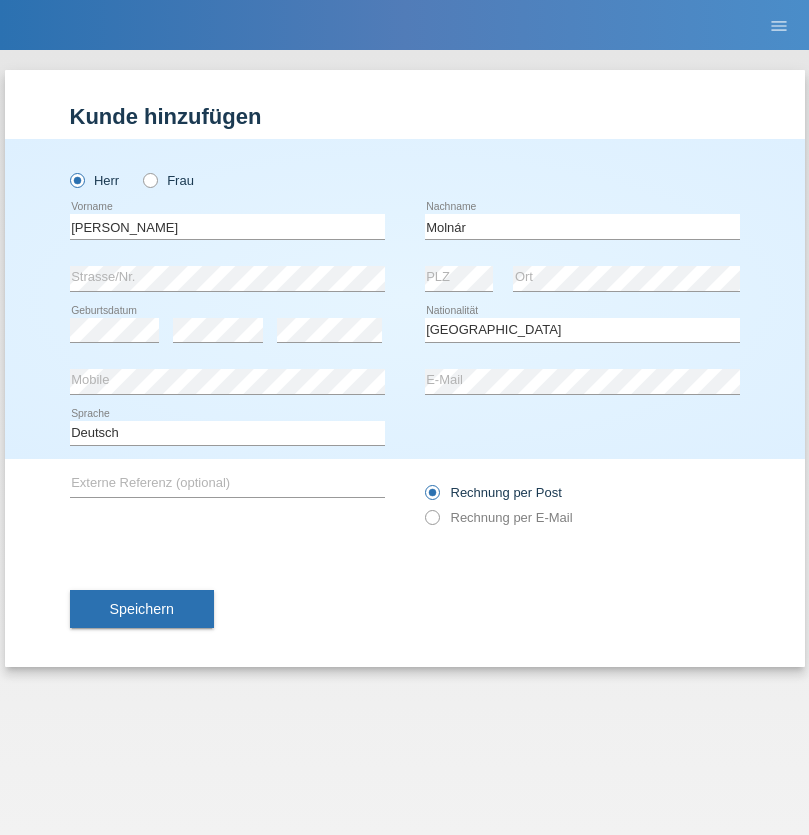 select on "C" 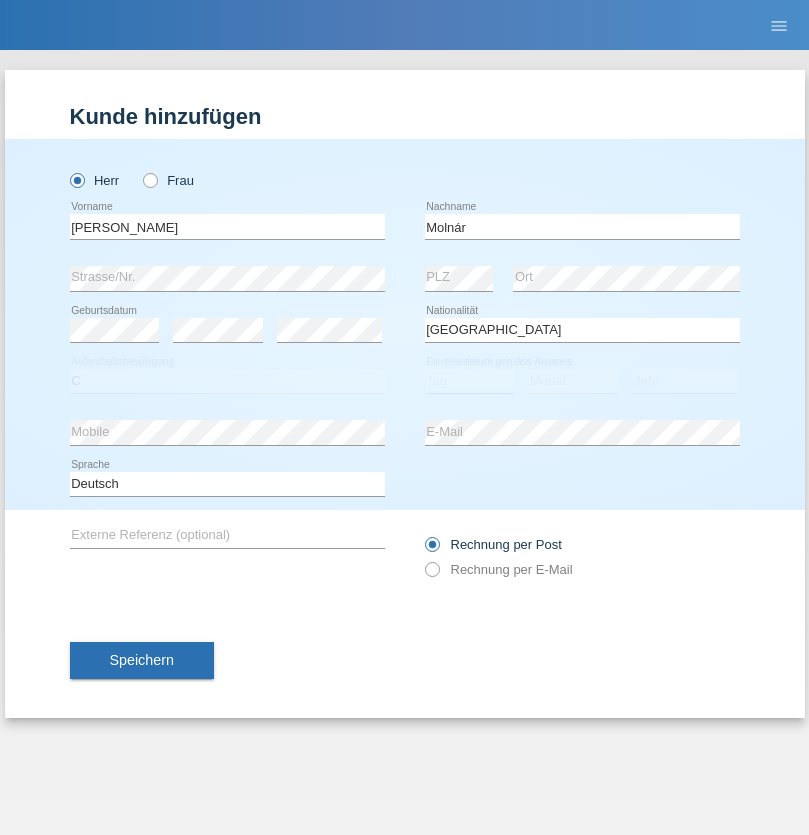 select on "14" 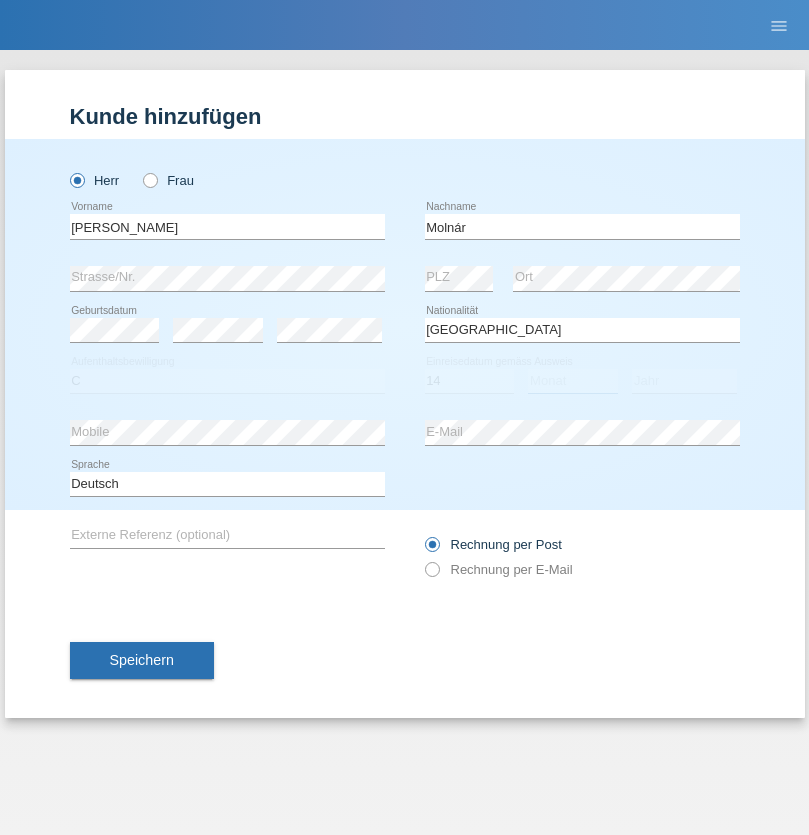 select on "03" 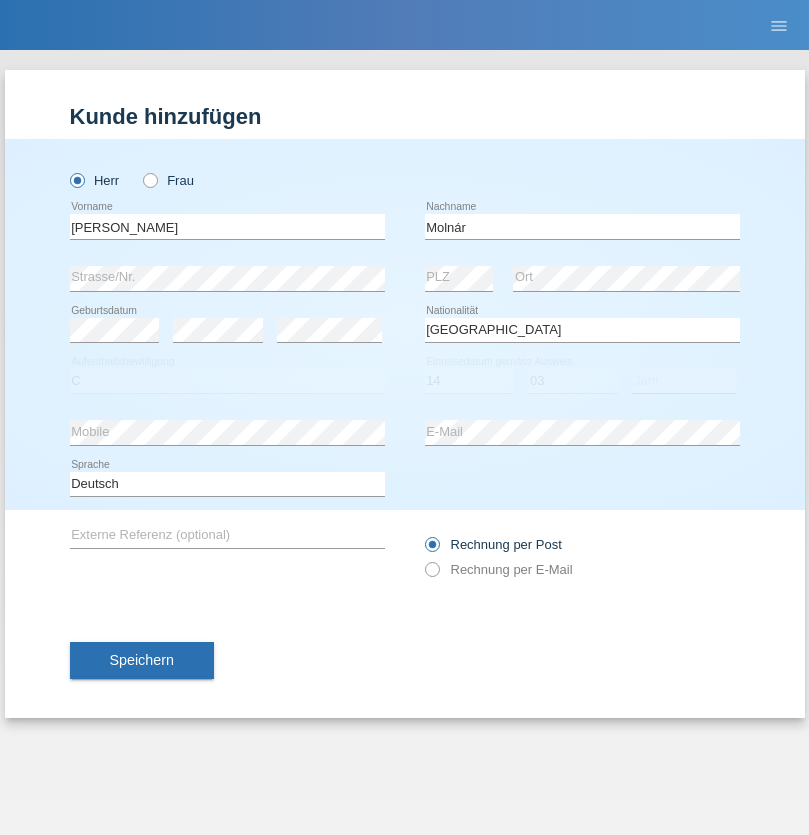 select on "2021" 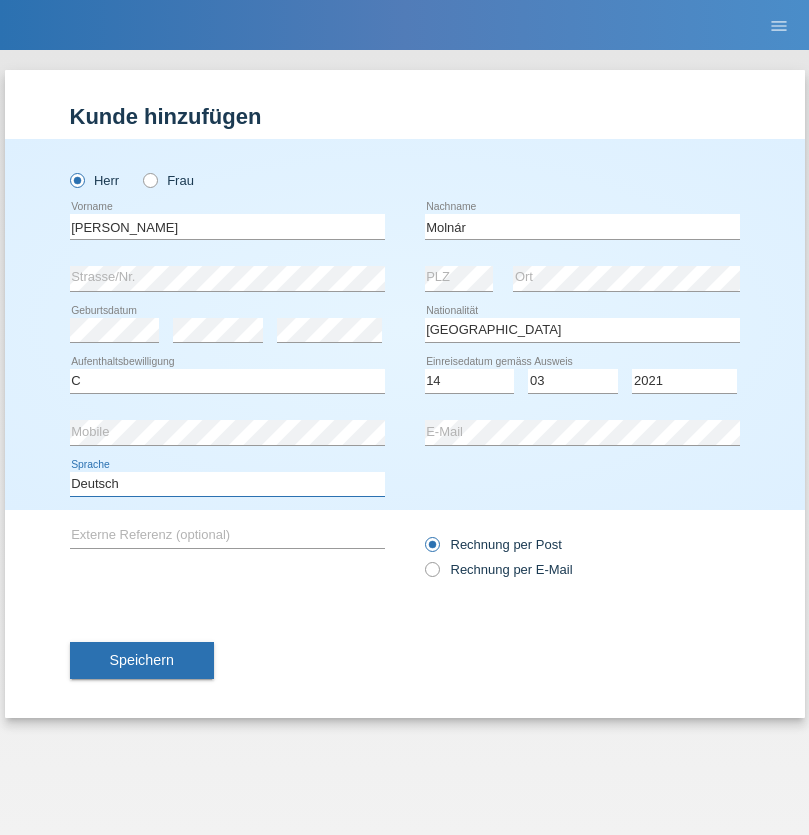 select on "en" 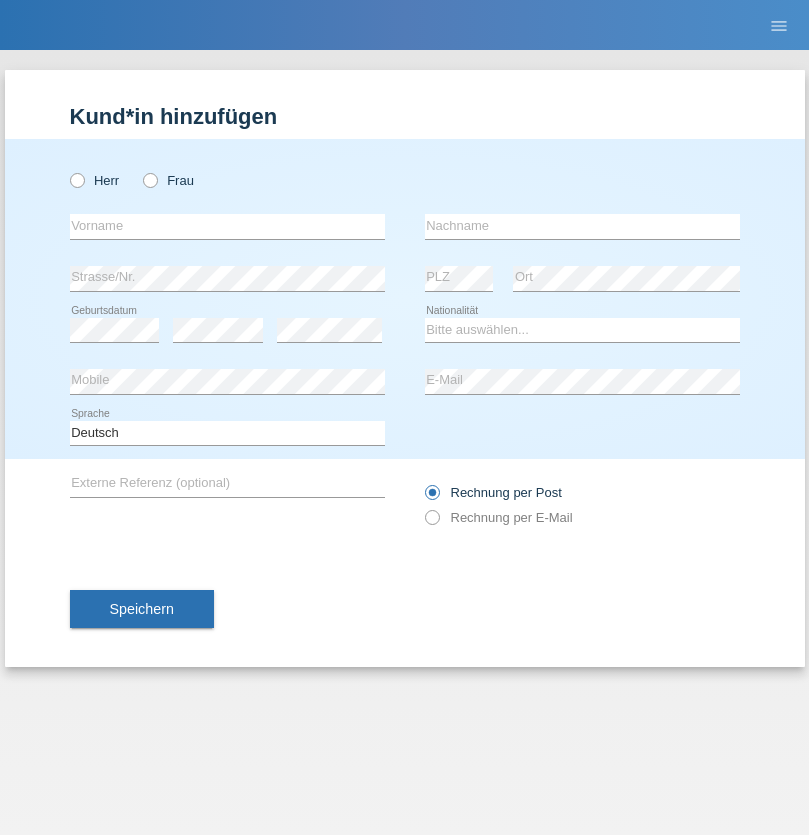 scroll, scrollTop: 0, scrollLeft: 0, axis: both 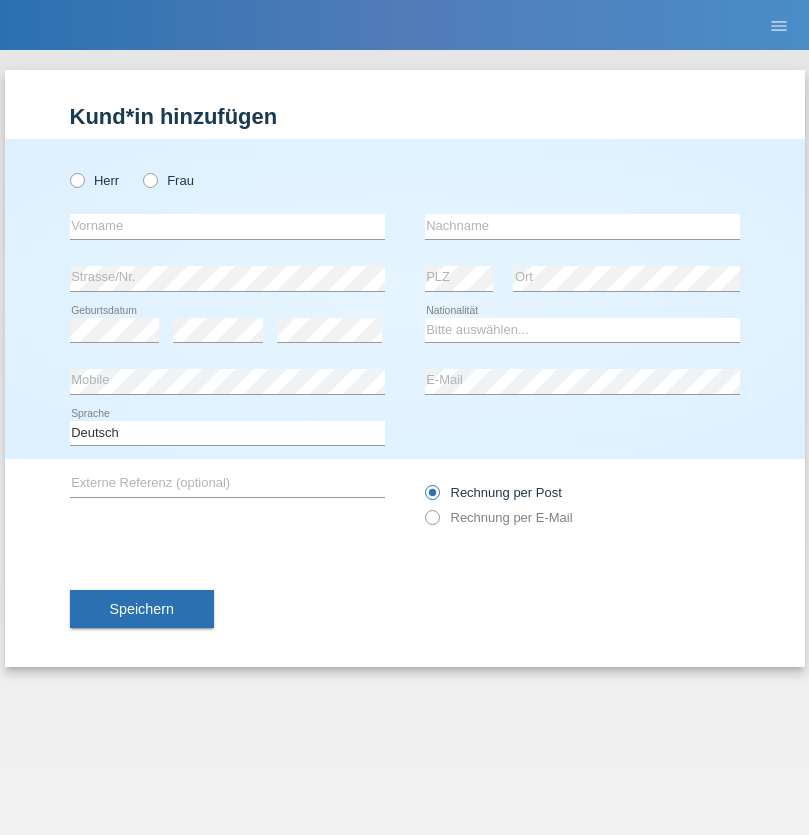 radio on "true" 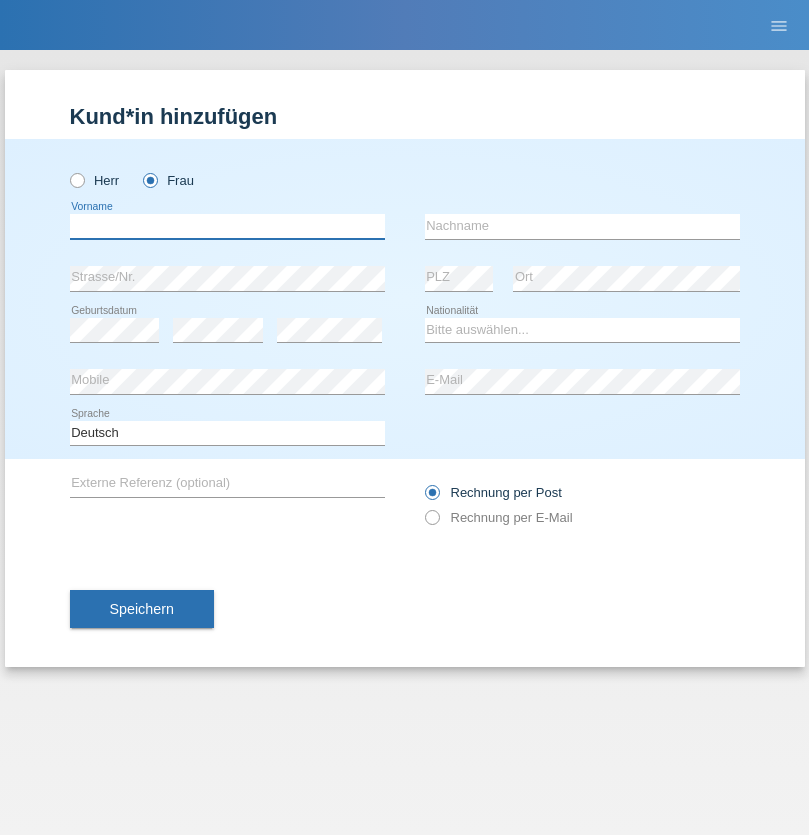 click at bounding box center (227, 226) 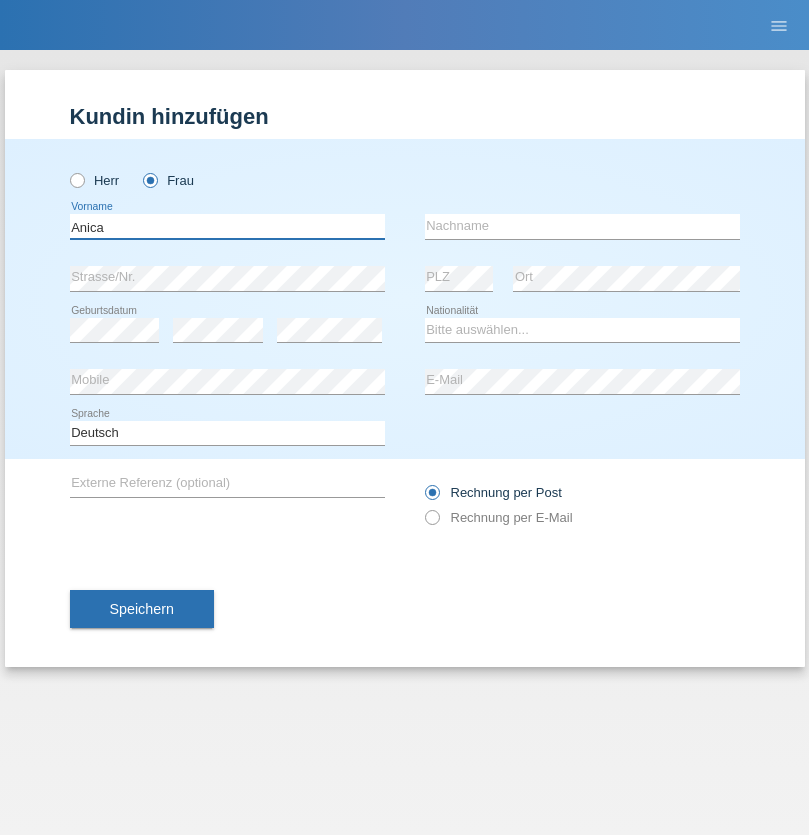 type on "Anica" 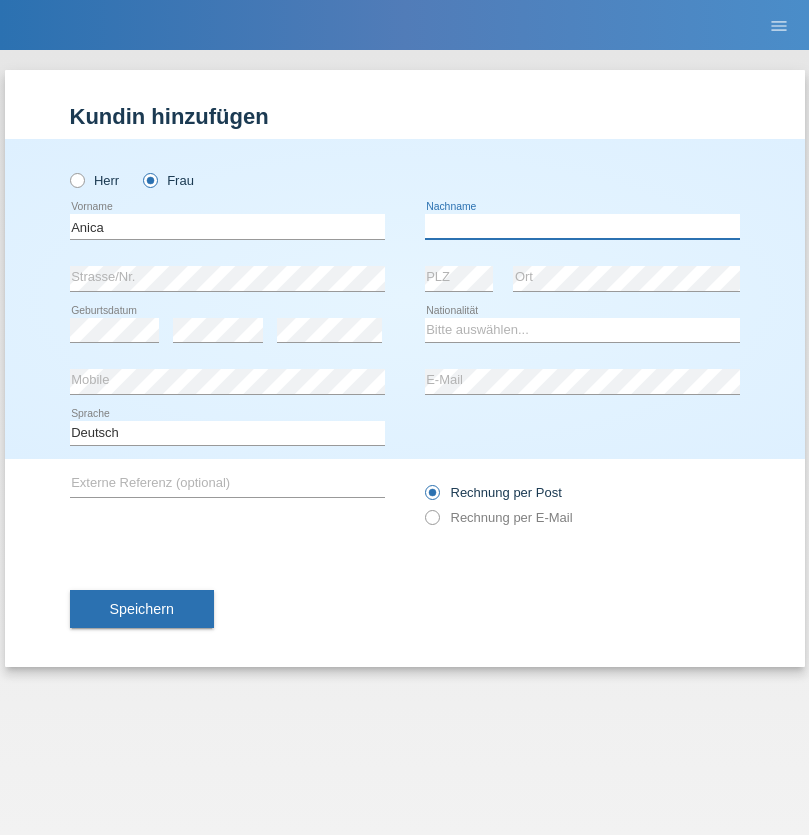 click at bounding box center (582, 226) 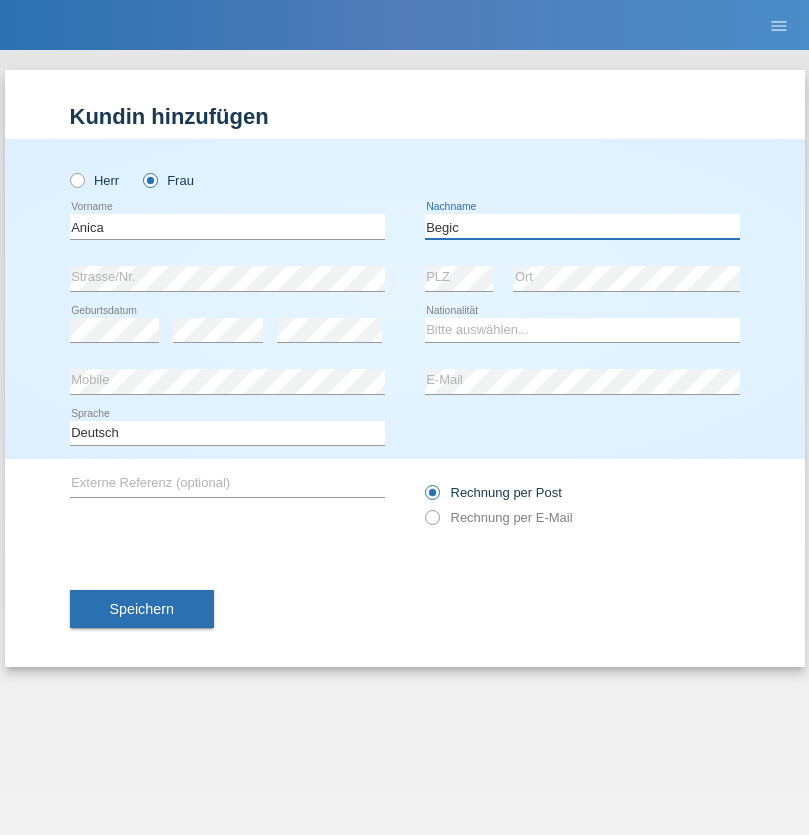 type on "Begic" 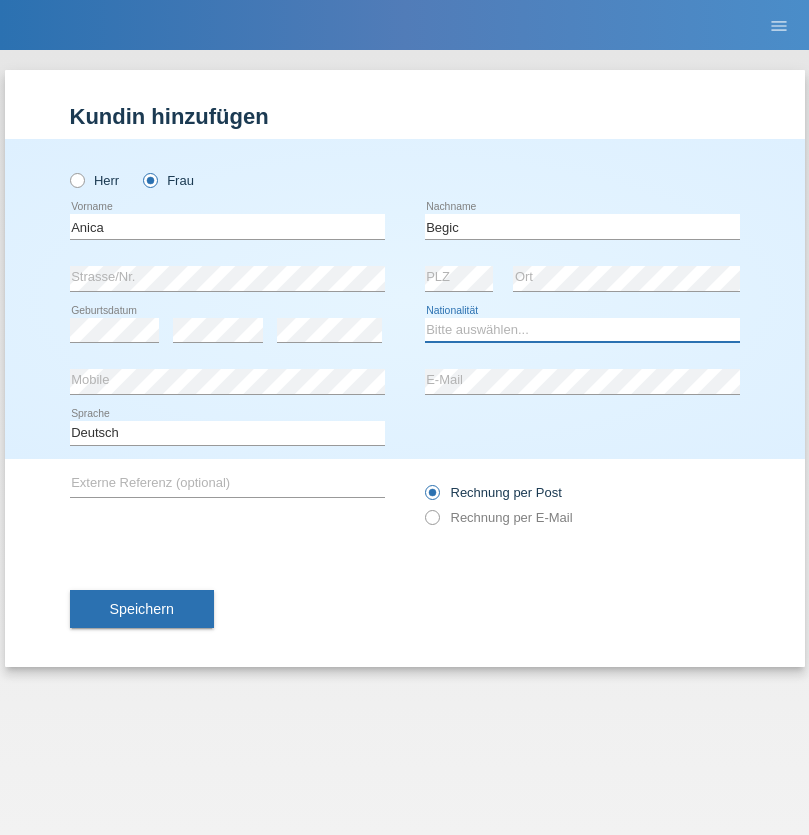 select on "CH" 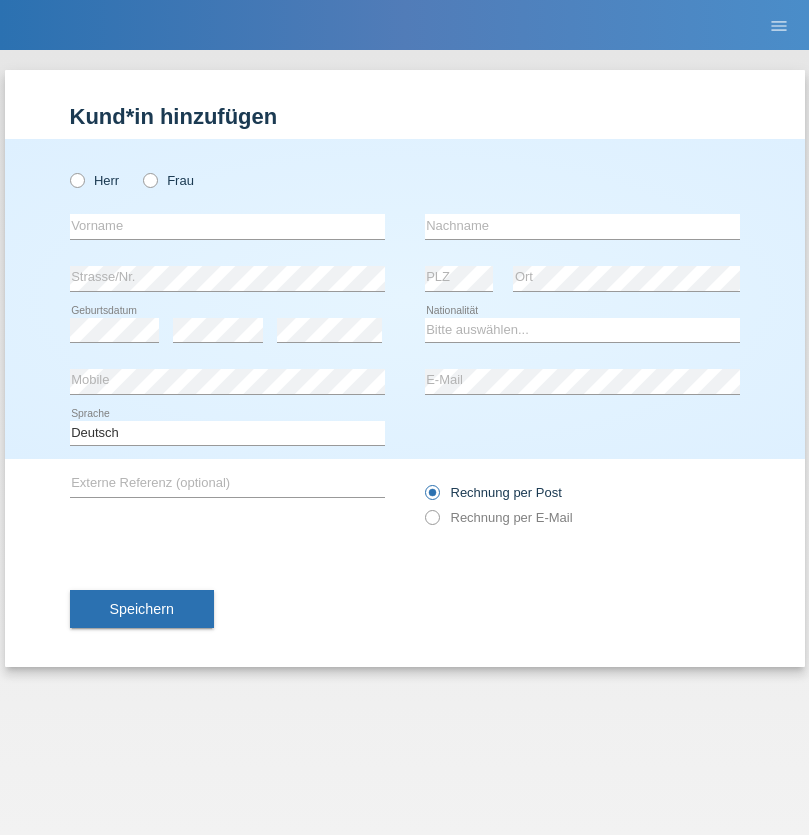 scroll, scrollTop: 0, scrollLeft: 0, axis: both 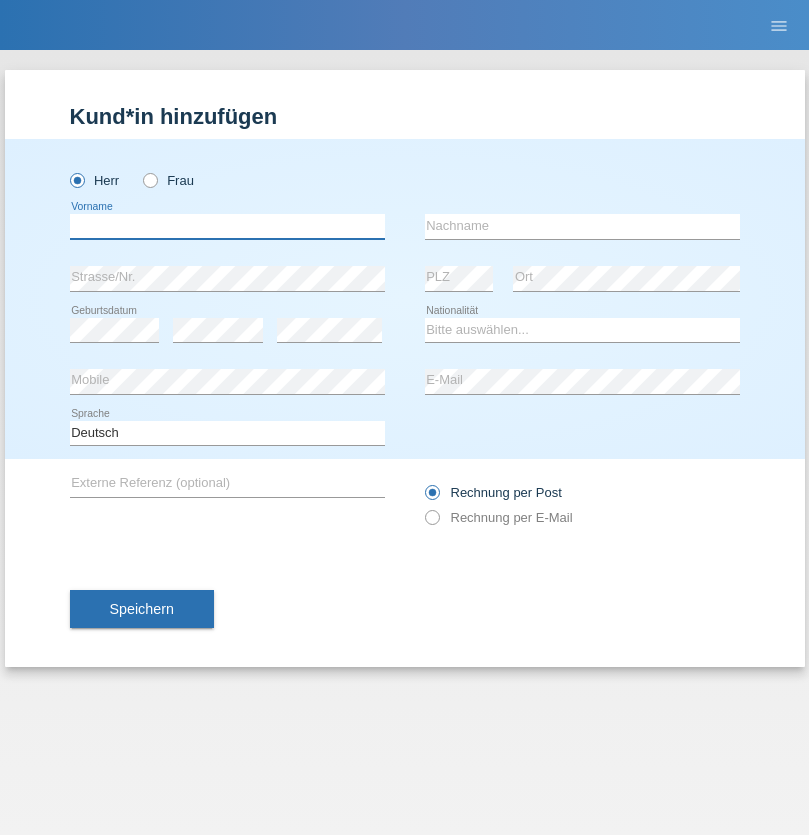 click at bounding box center [227, 226] 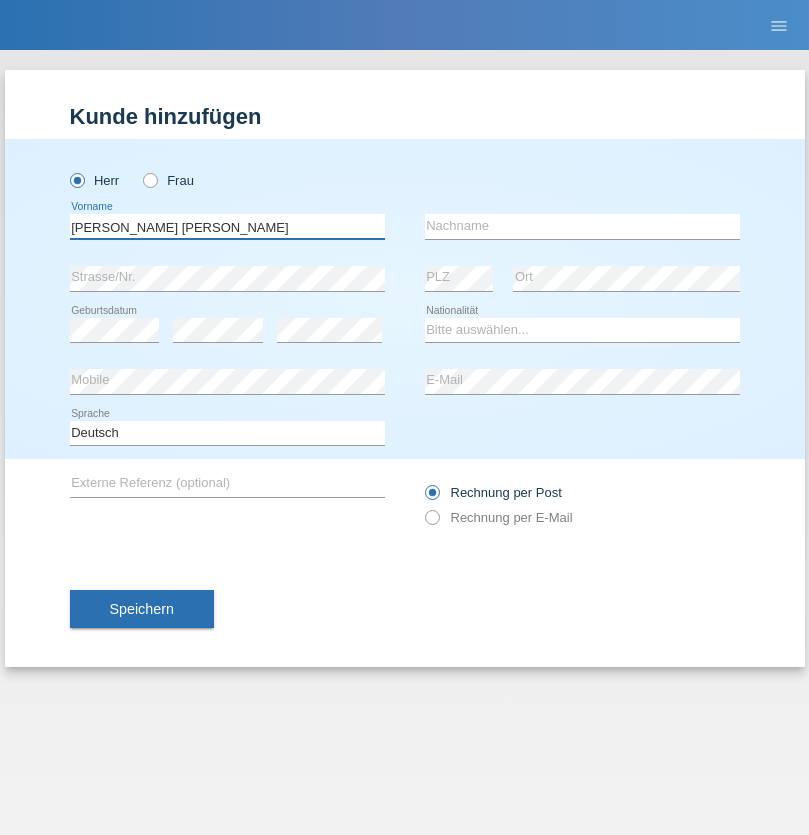 type on "Pereira de oliveira" 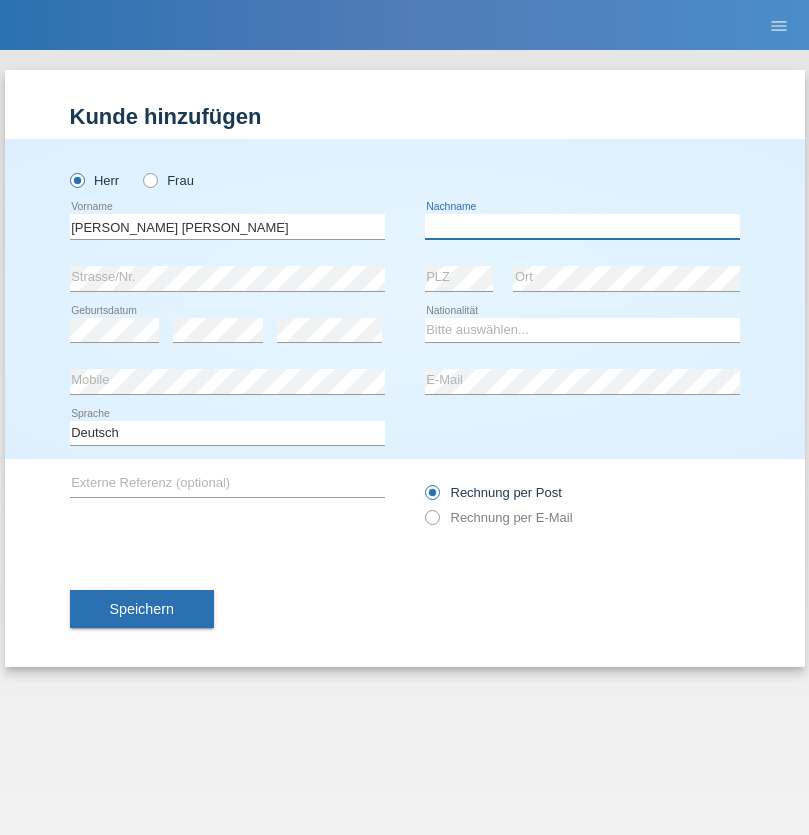 click at bounding box center [582, 226] 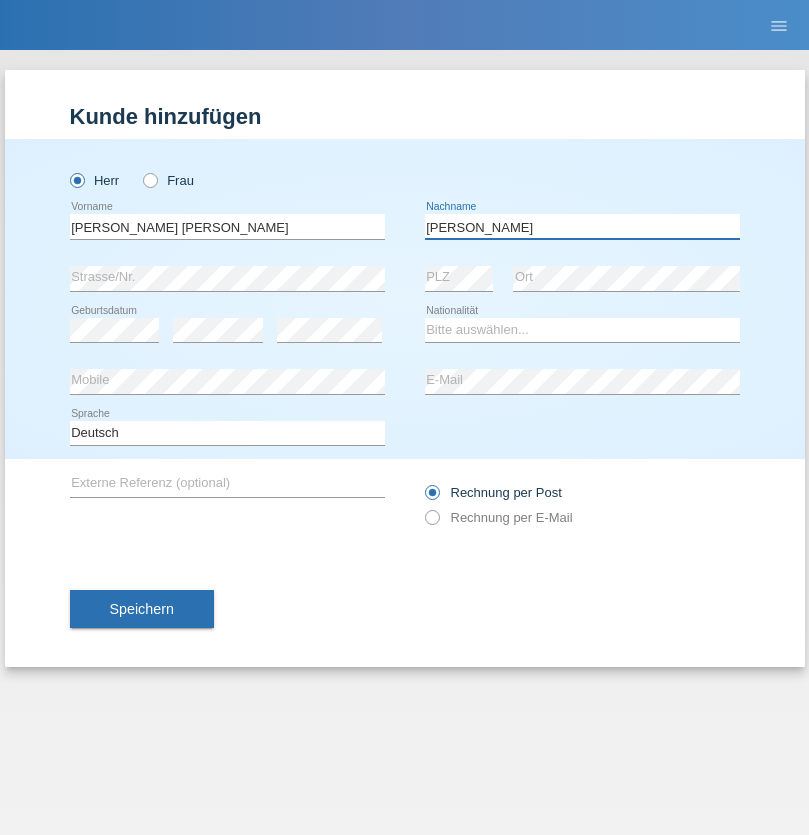 type on "Luis jose" 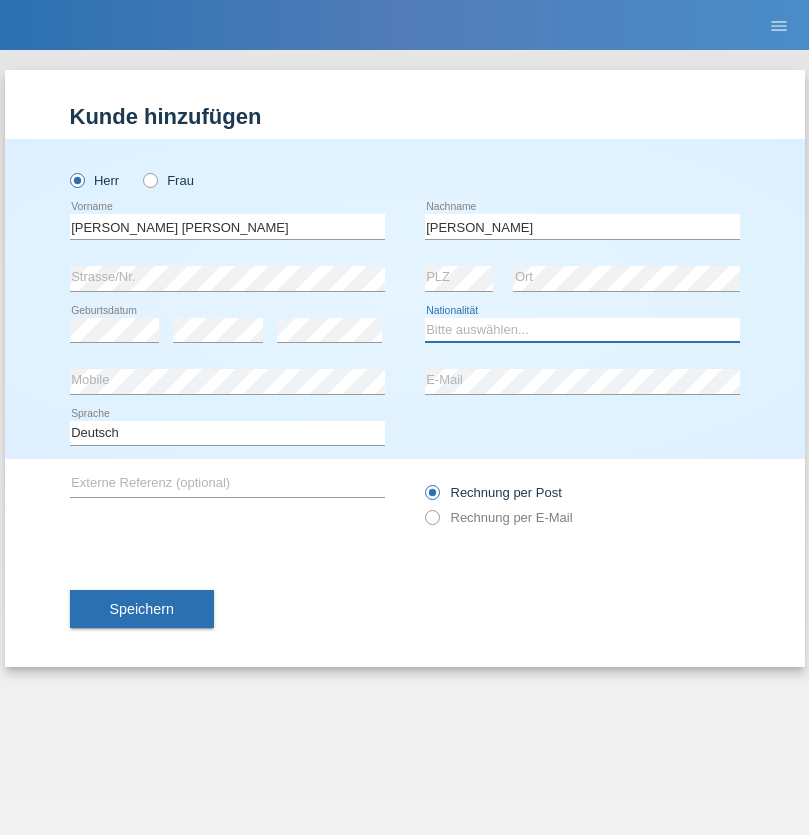 select on "CH" 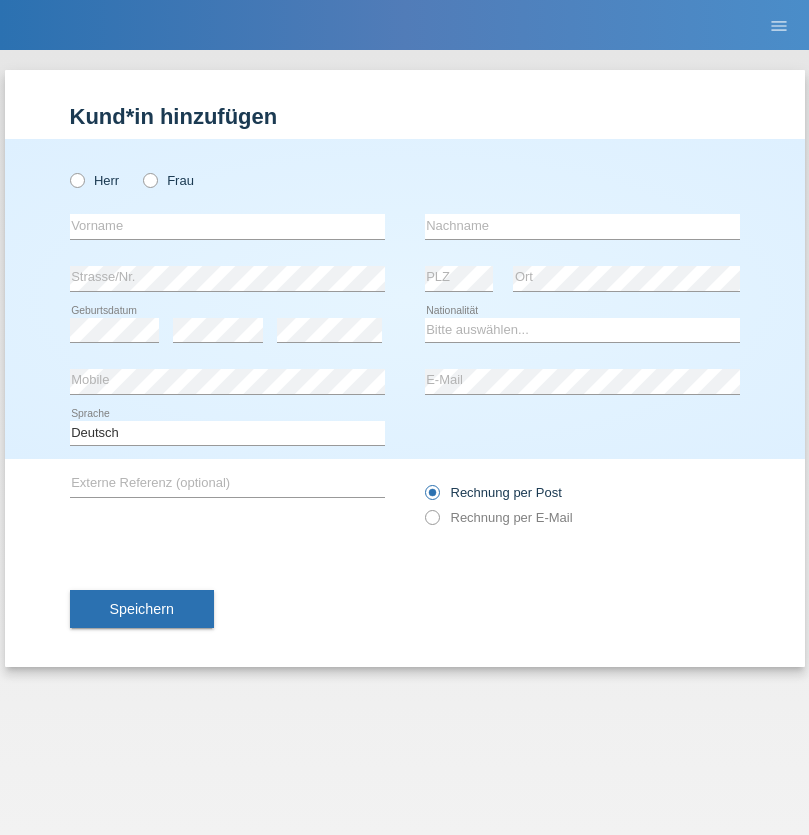 scroll, scrollTop: 0, scrollLeft: 0, axis: both 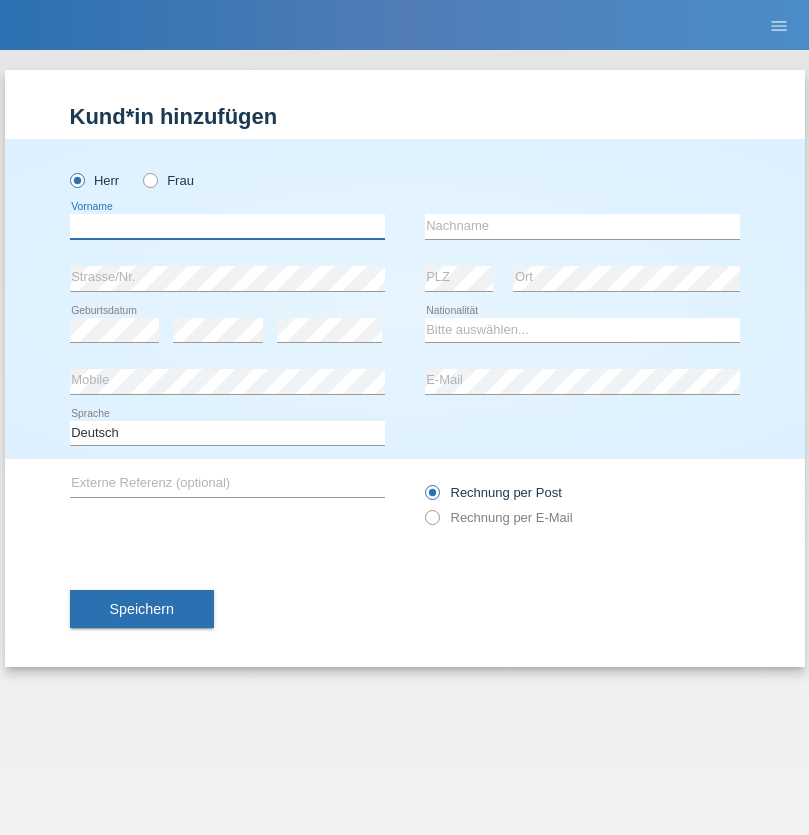 click at bounding box center [227, 226] 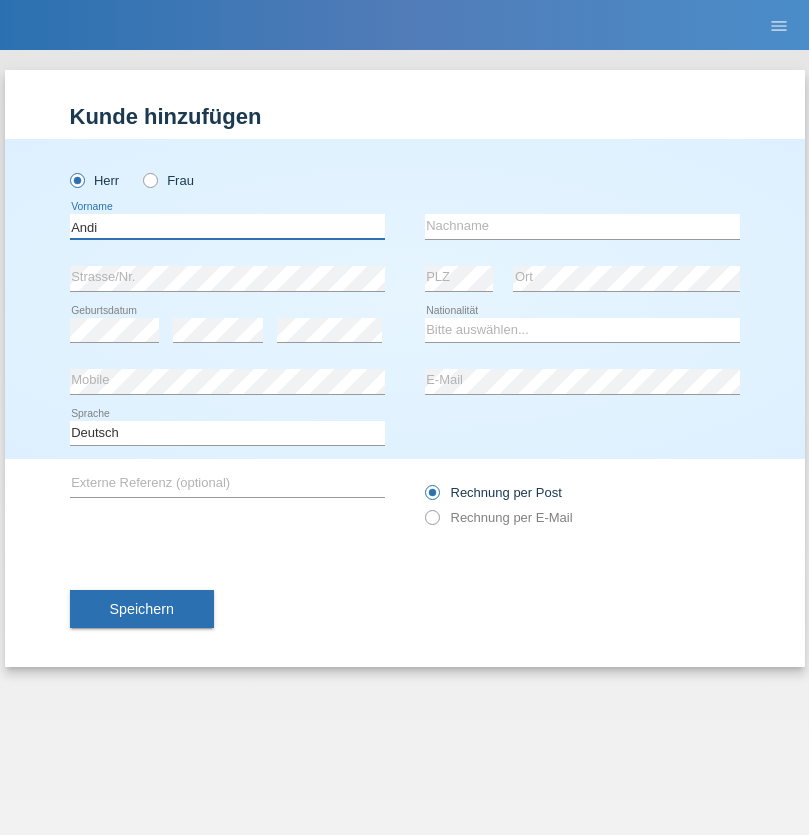 type on "Andi" 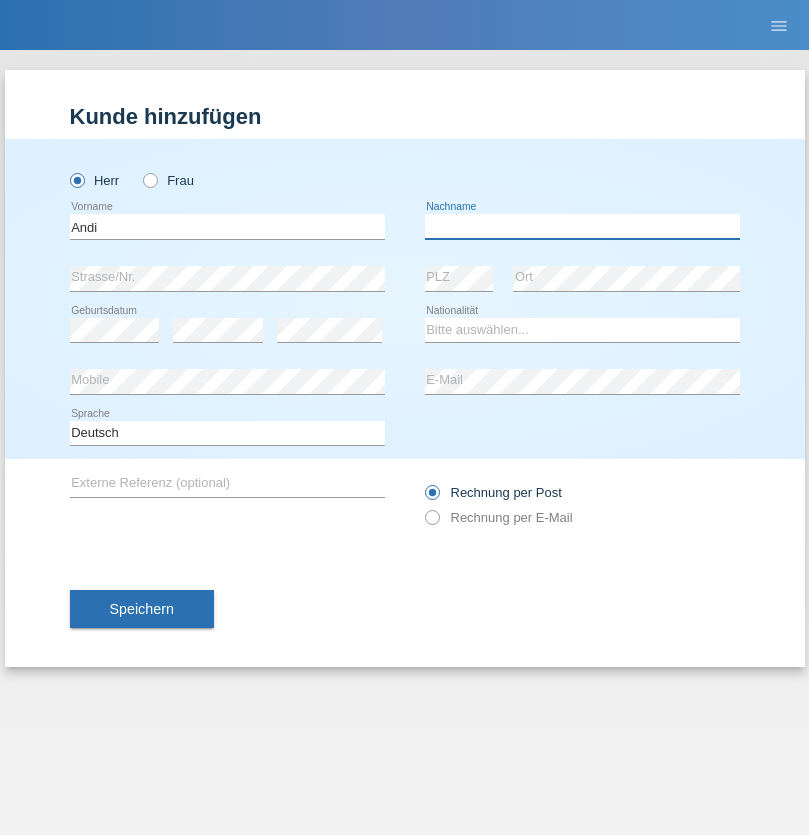 click at bounding box center (582, 226) 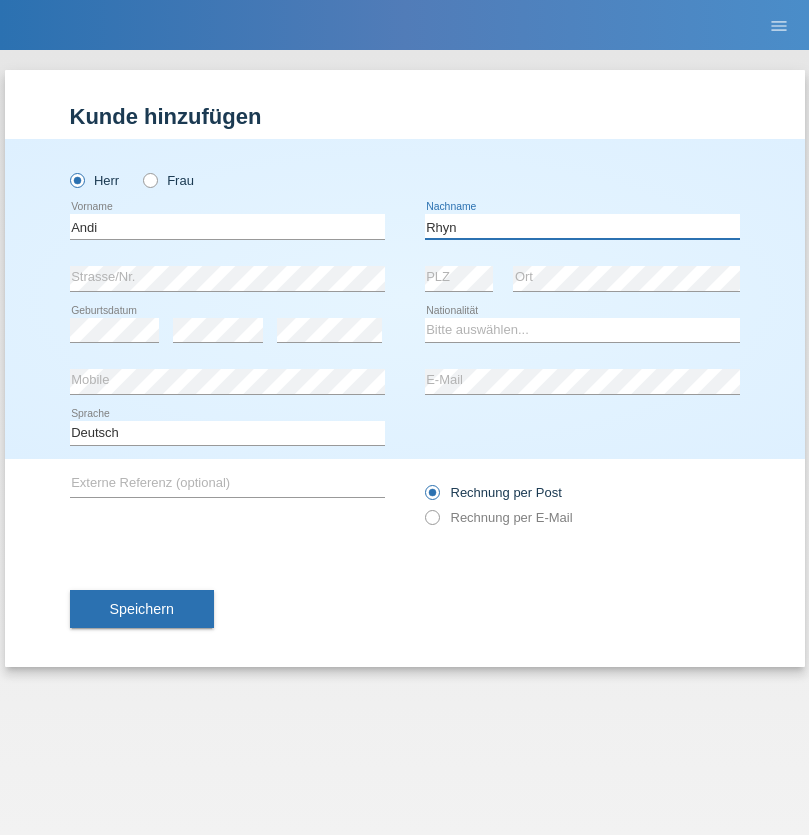 type on "Rhyn" 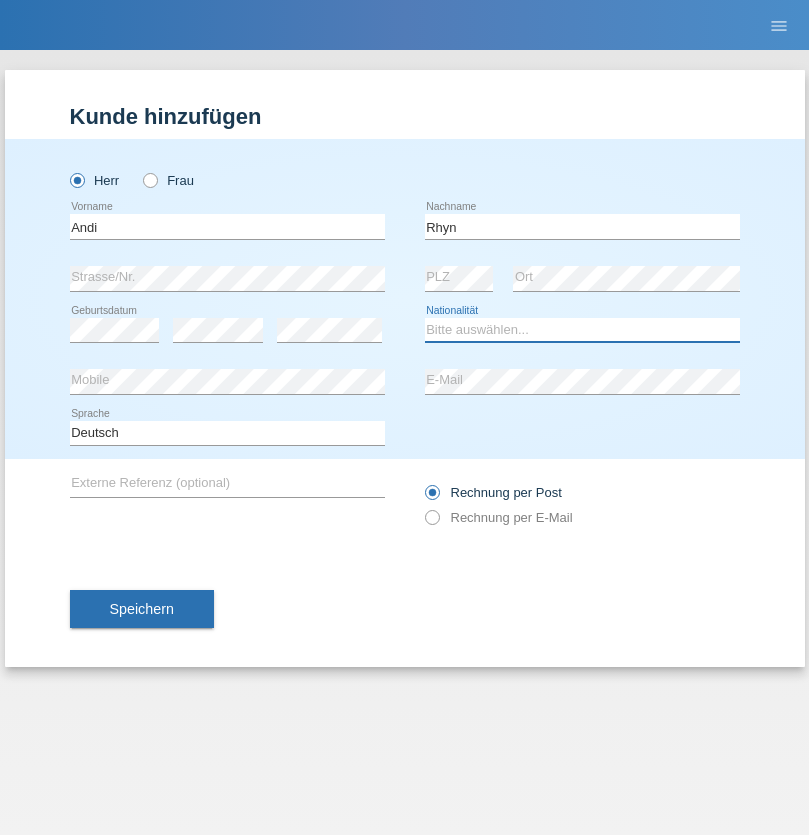 select on "CH" 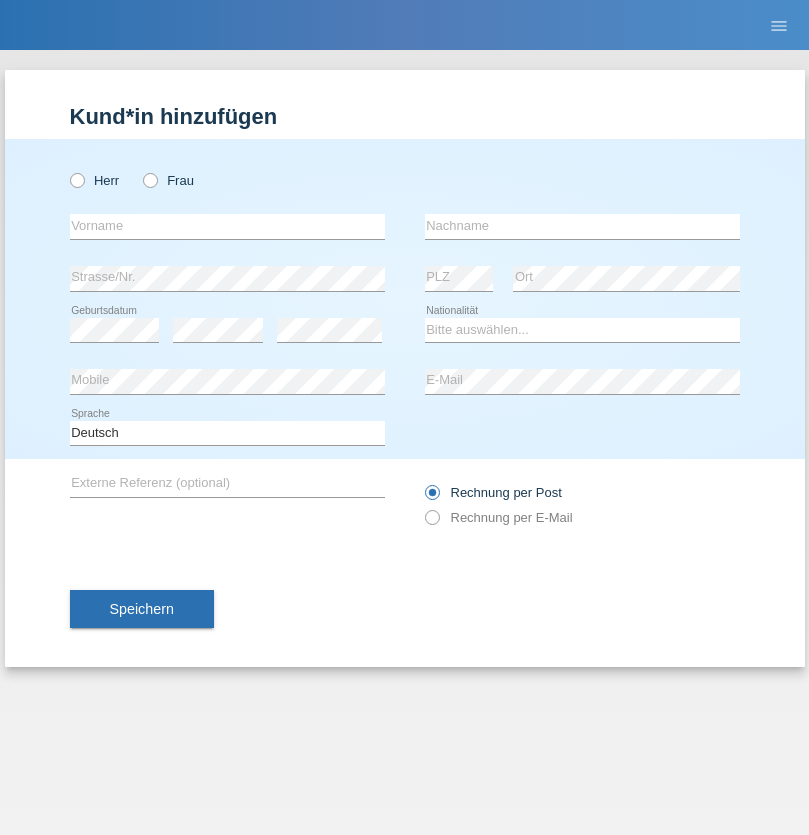 scroll, scrollTop: 0, scrollLeft: 0, axis: both 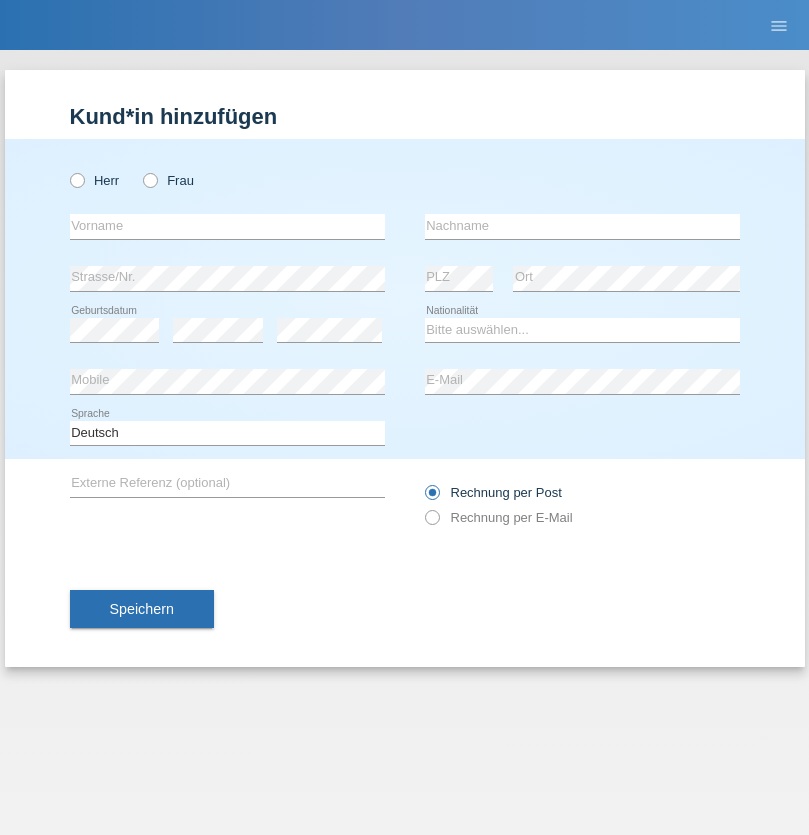 radio on "true" 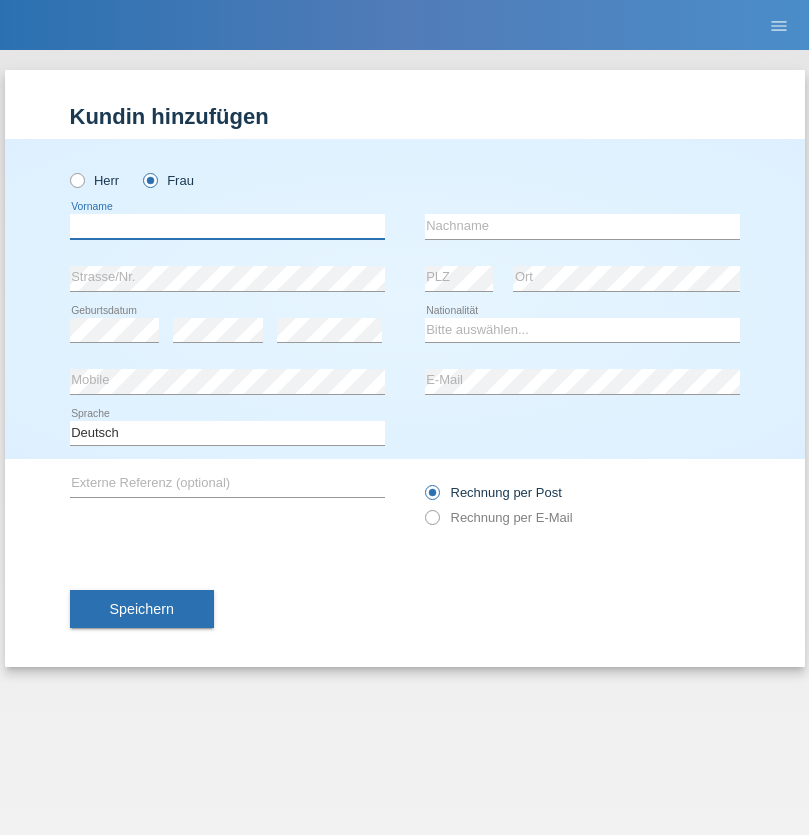 click at bounding box center (227, 226) 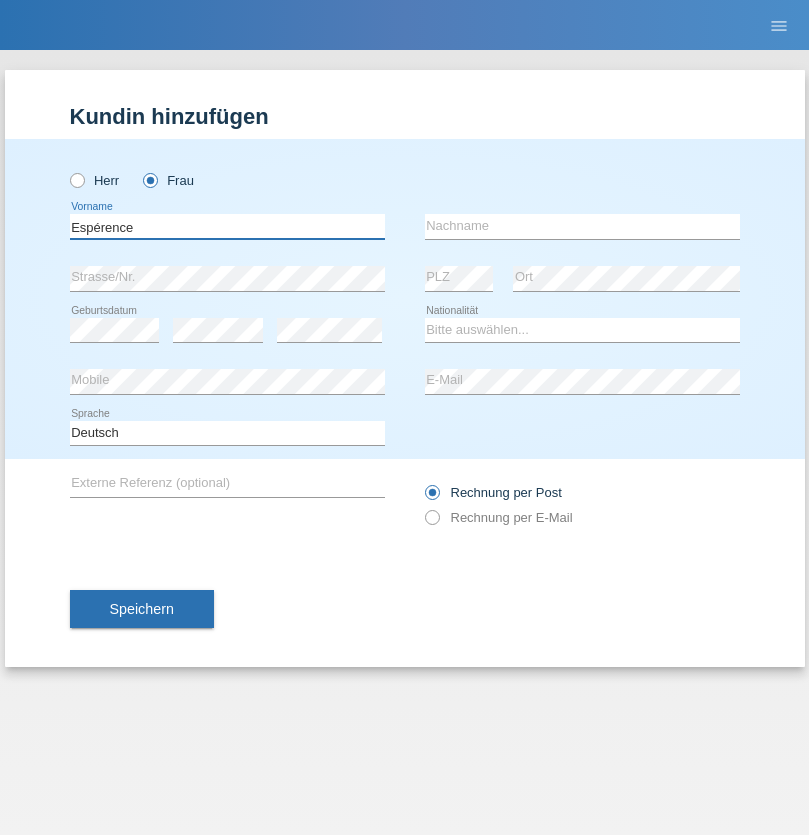 type on "Espérence" 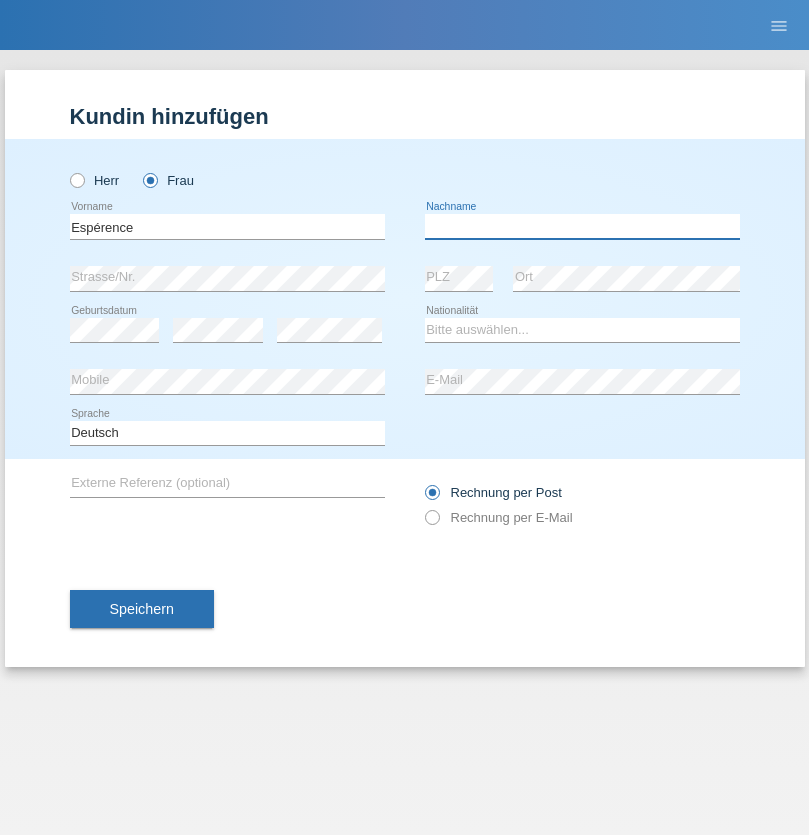 click at bounding box center [582, 226] 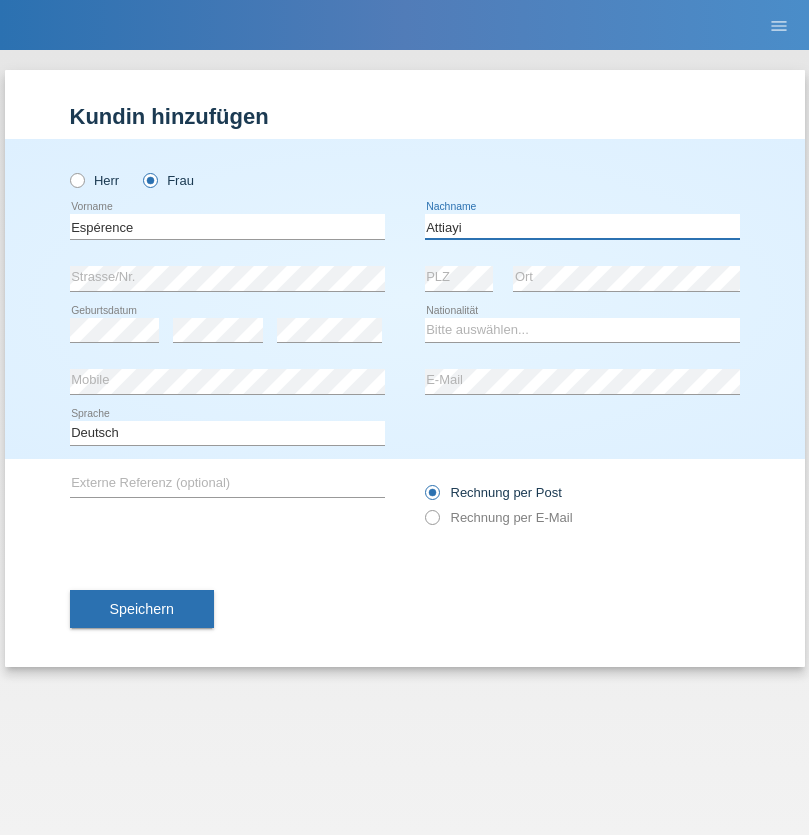 type on "Attiayi" 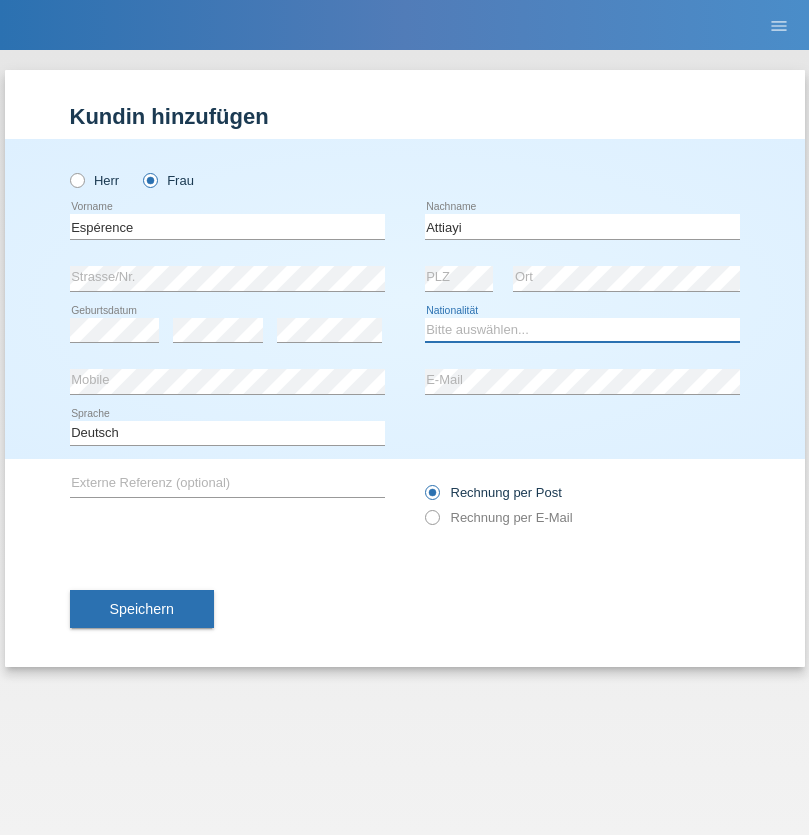 select on "CH" 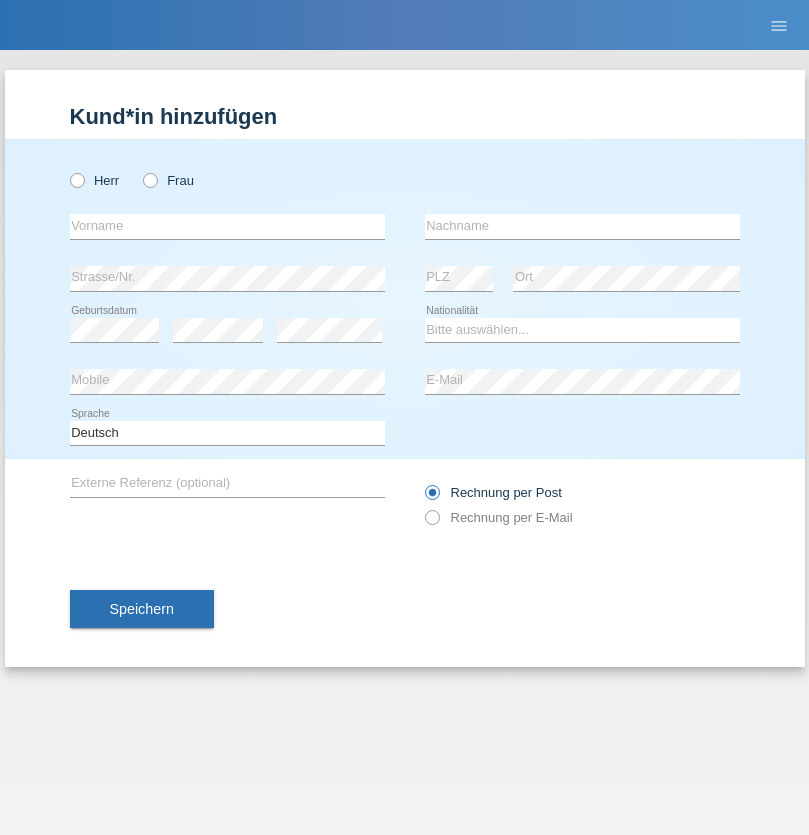 scroll, scrollTop: 0, scrollLeft: 0, axis: both 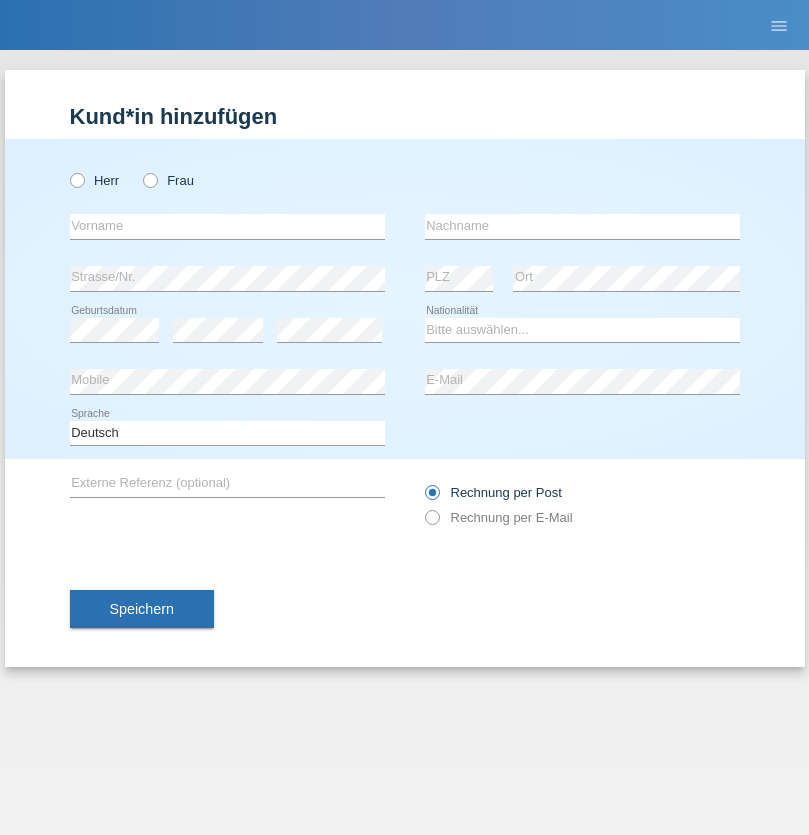 radio on "true" 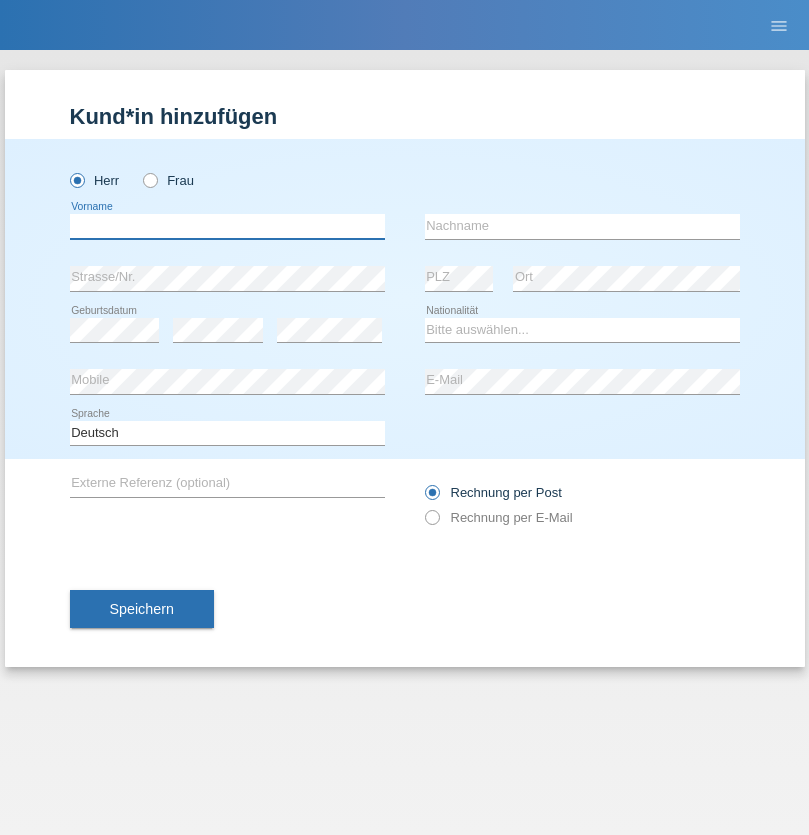 click at bounding box center [227, 226] 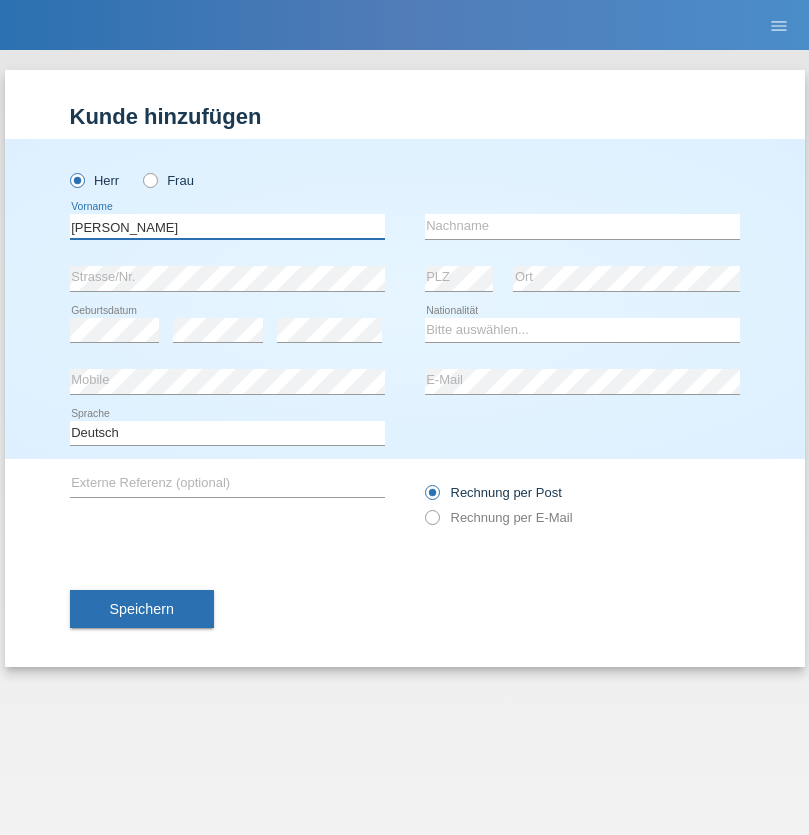 type on "[PERSON_NAME]" 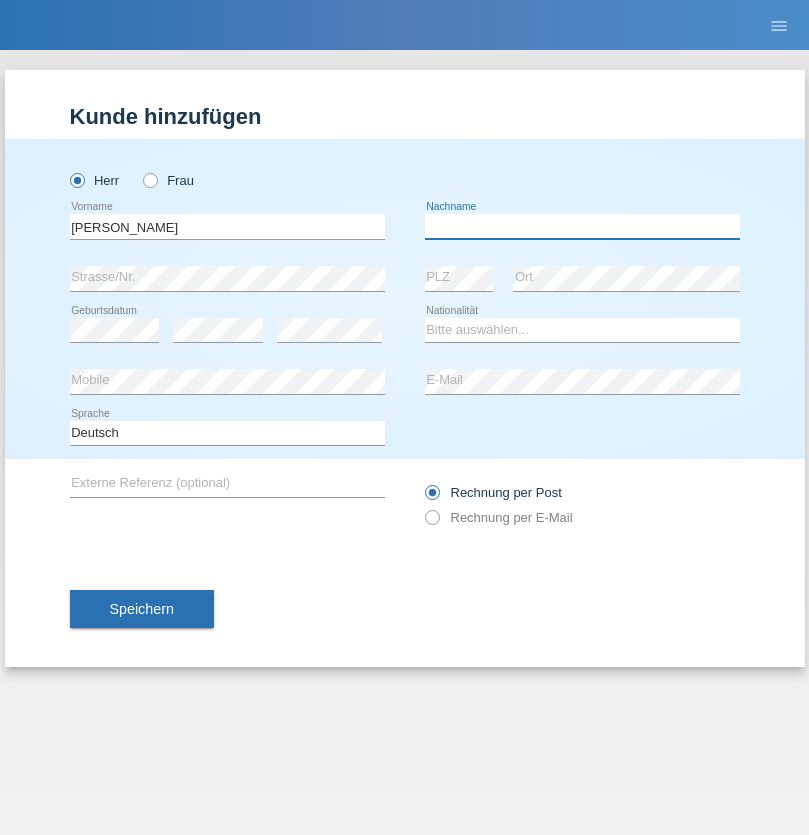 click at bounding box center [582, 226] 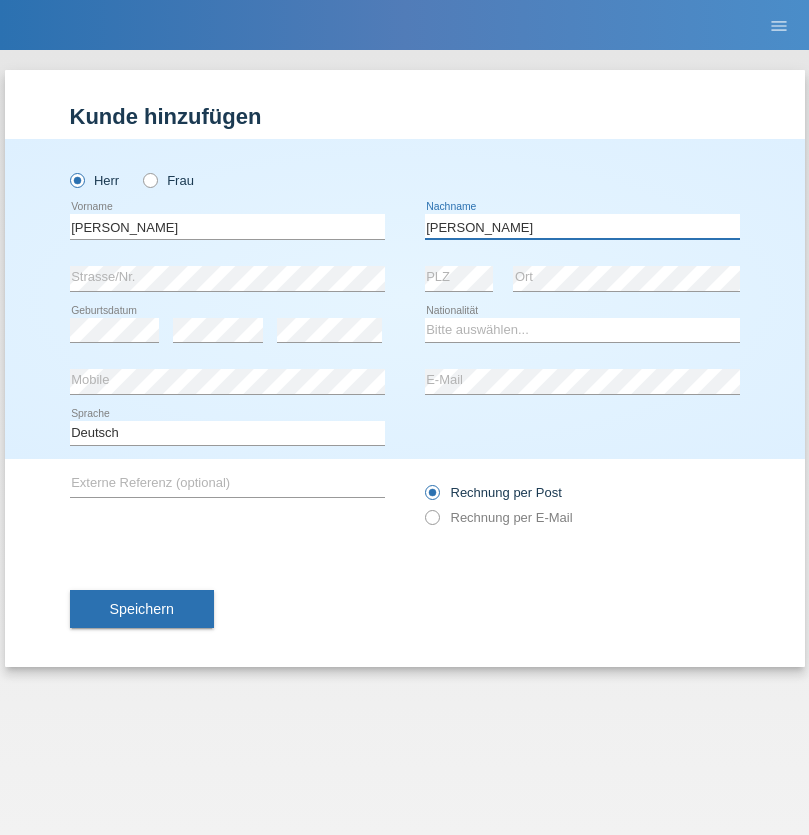 type on "[PERSON_NAME]" 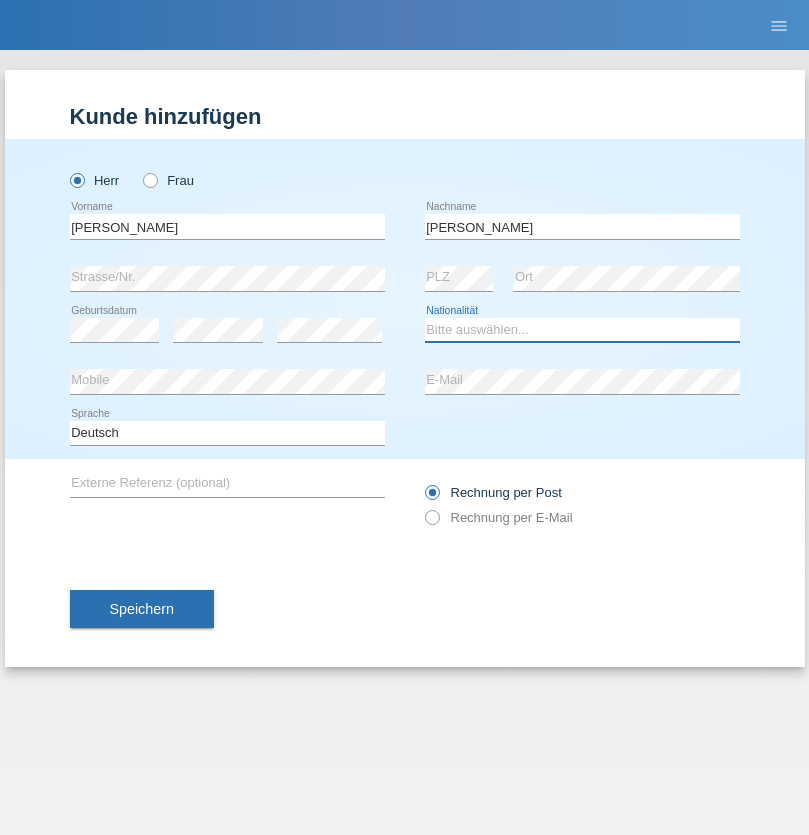 select on "CH" 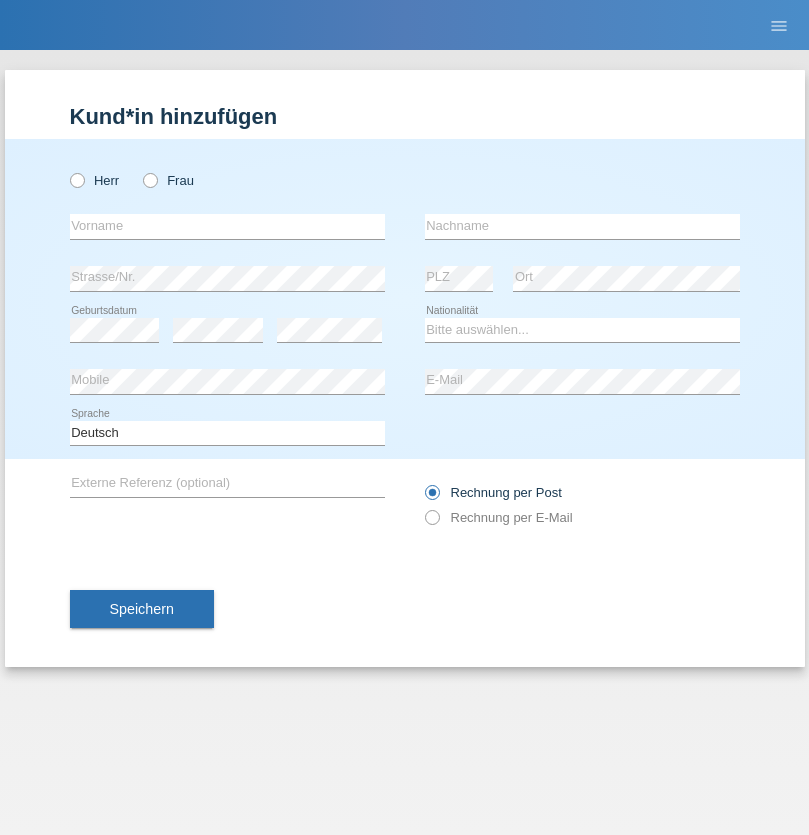 scroll, scrollTop: 0, scrollLeft: 0, axis: both 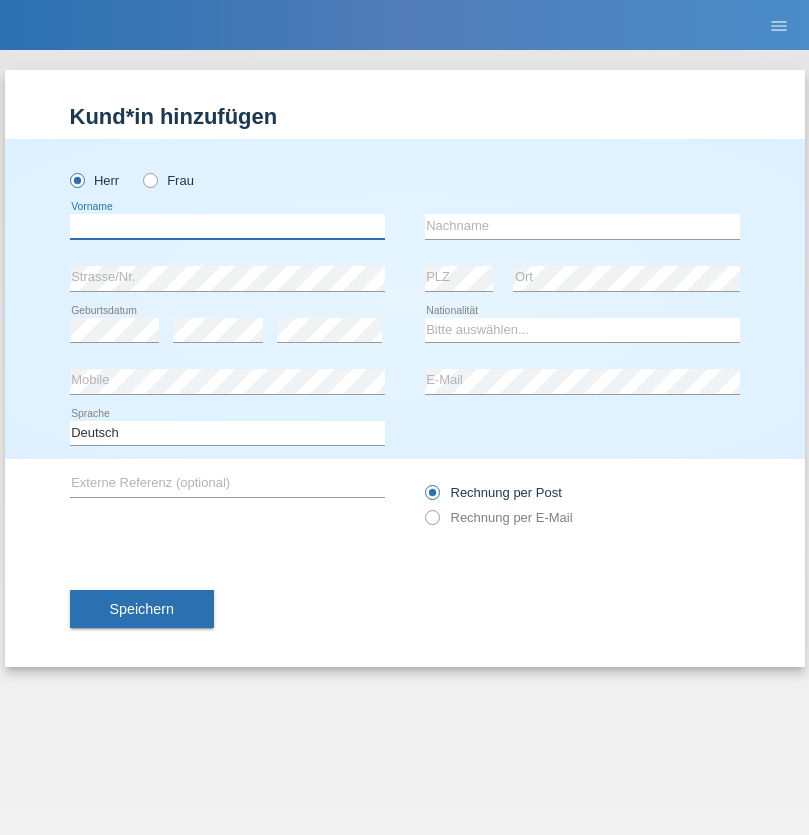 click at bounding box center [227, 226] 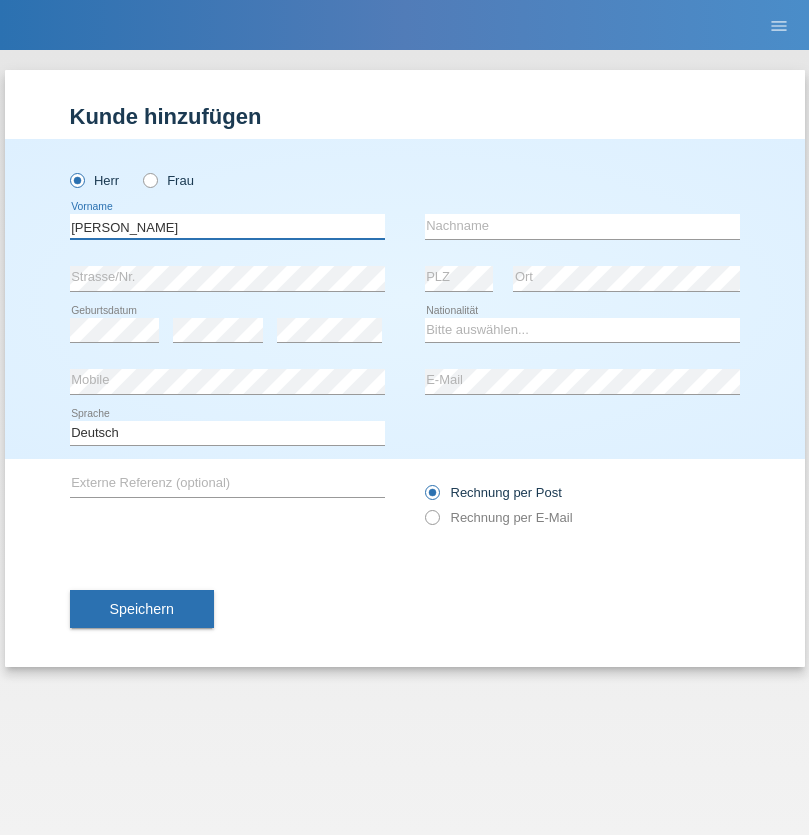 type on "Josip" 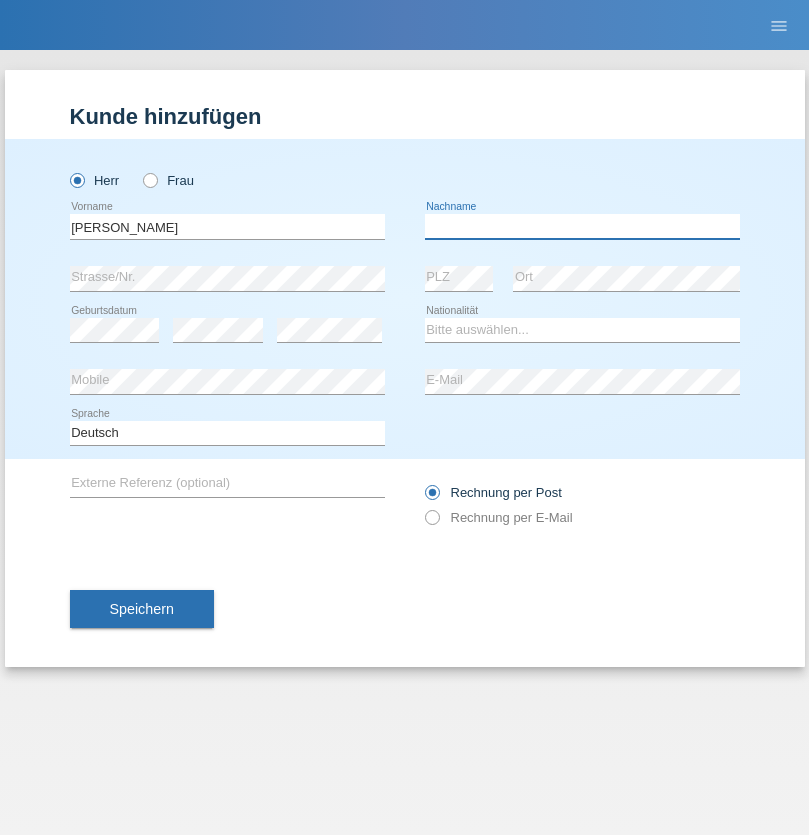 click at bounding box center (582, 226) 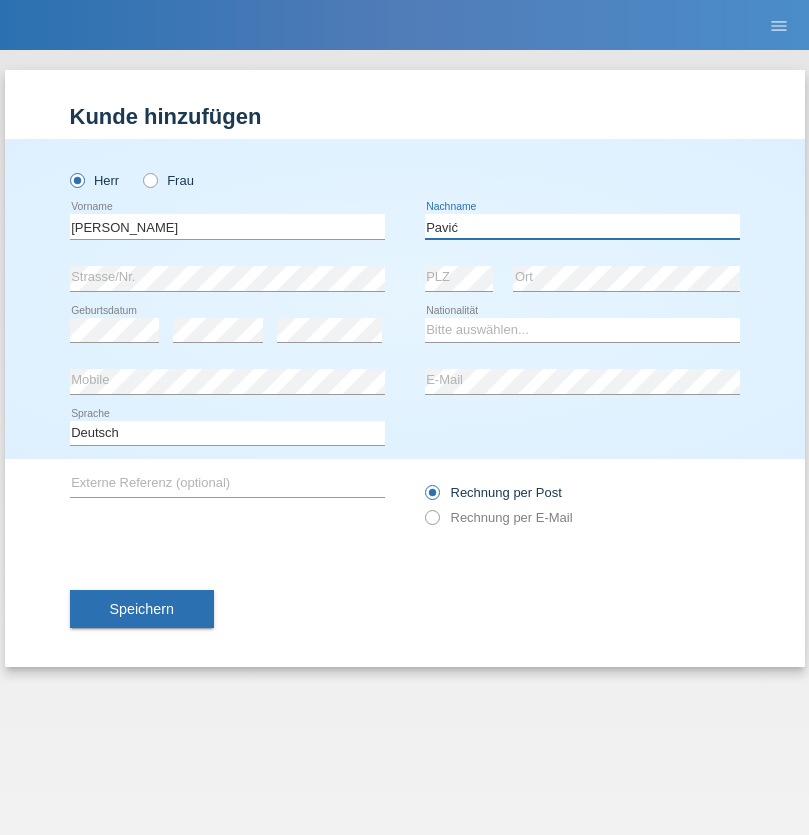 type on "Pavić" 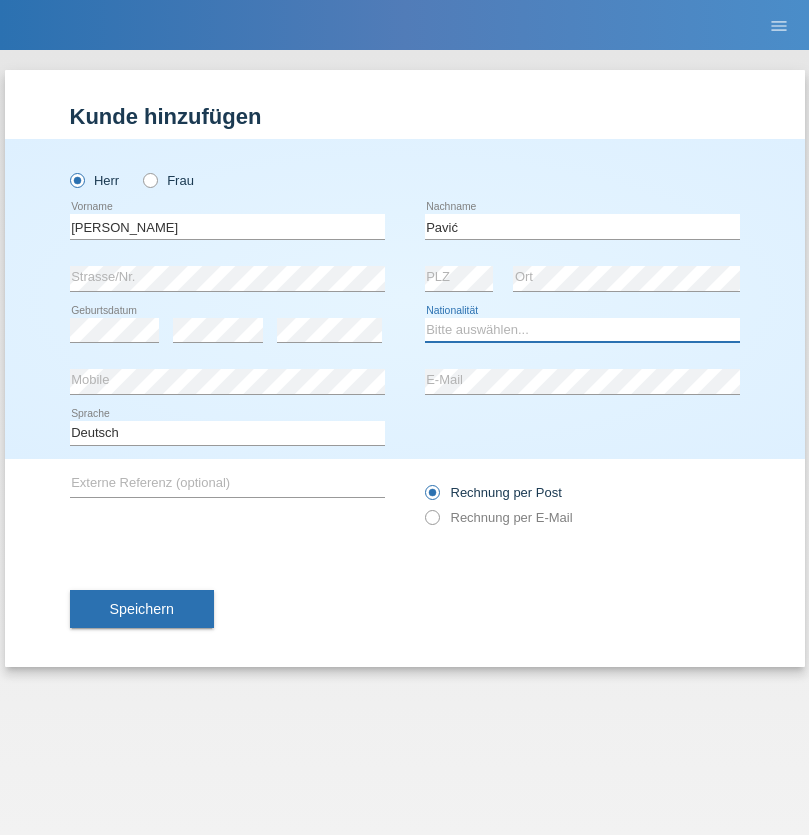 select on "HR" 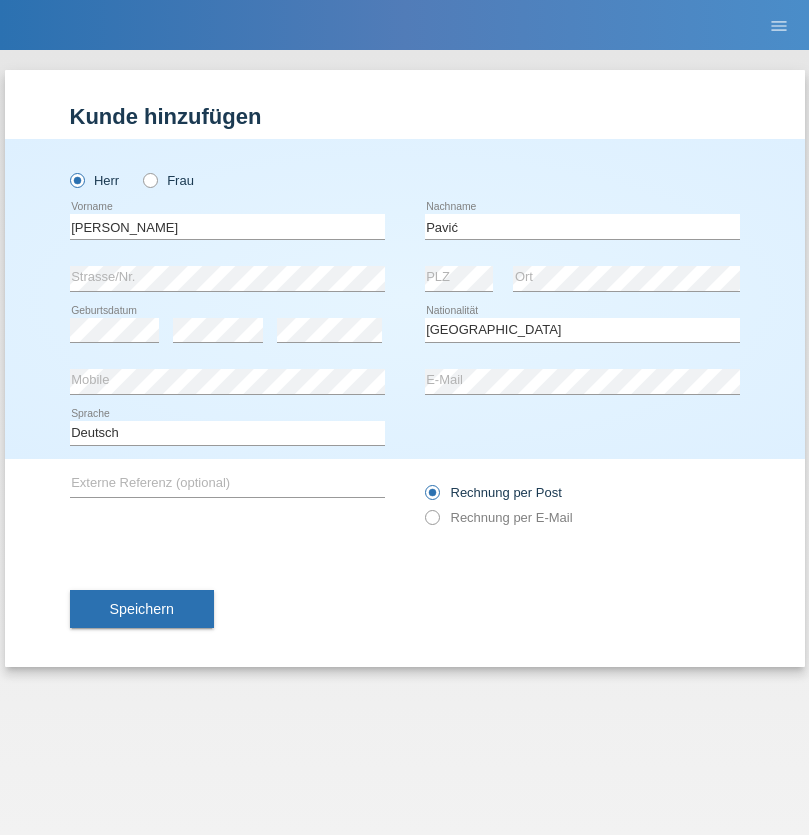 select on "C" 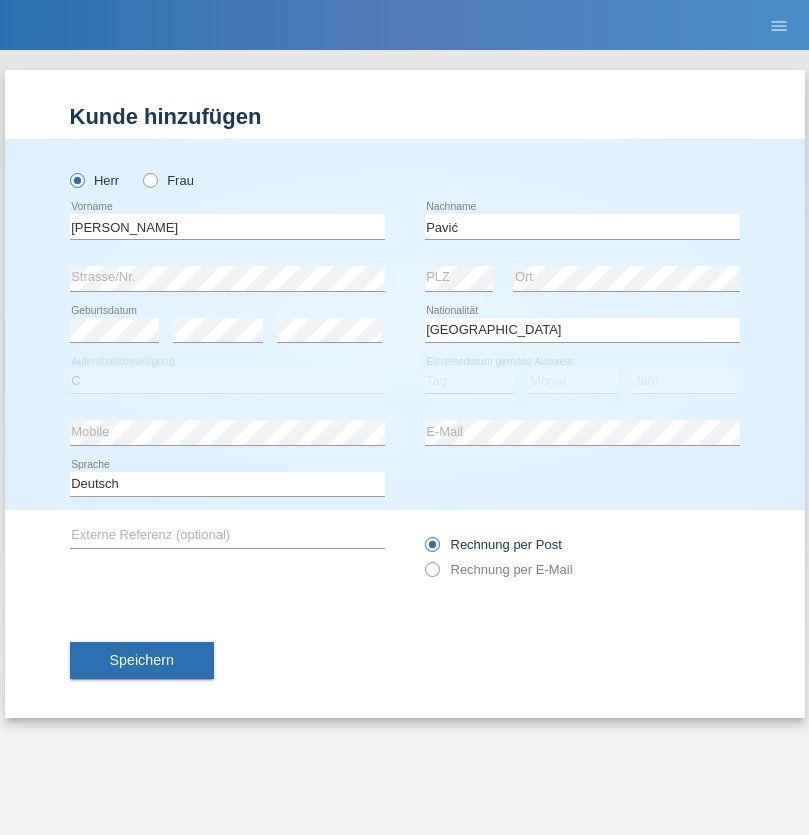 select on "21" 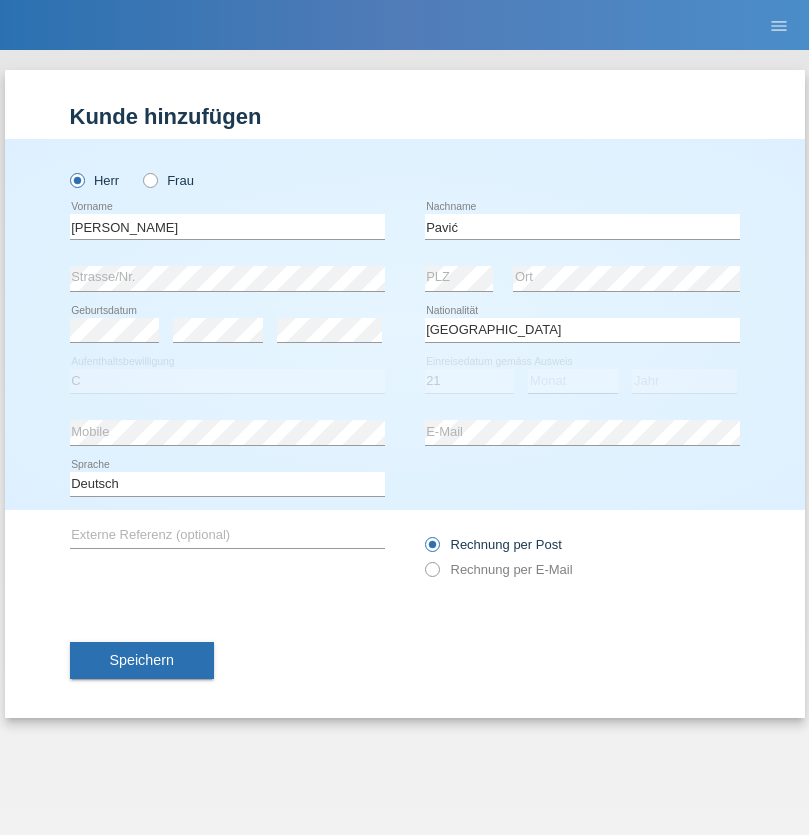 select on "04" 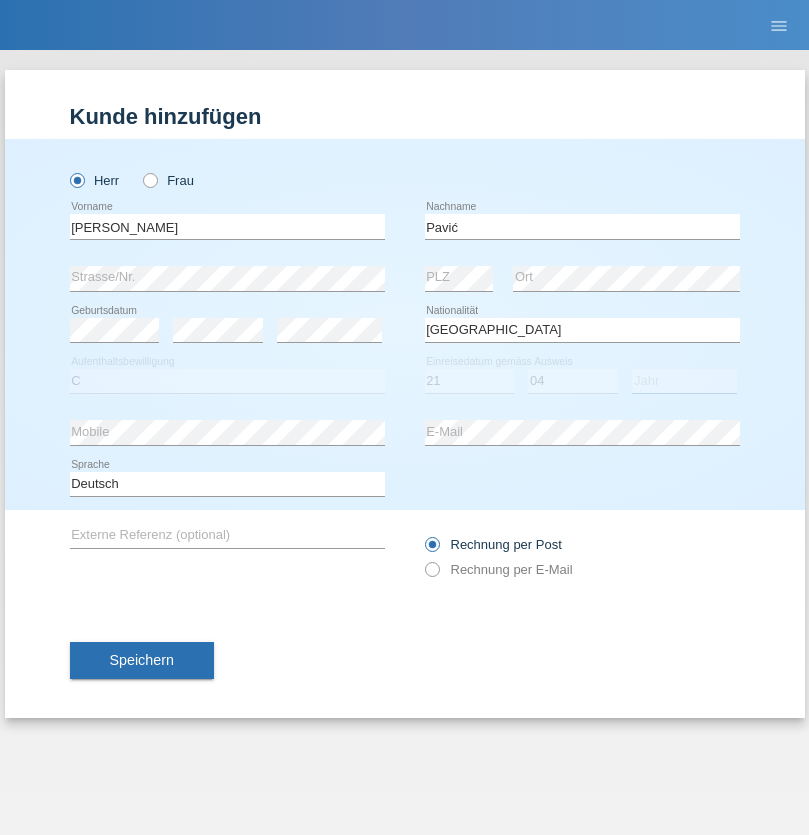 select on "2006" 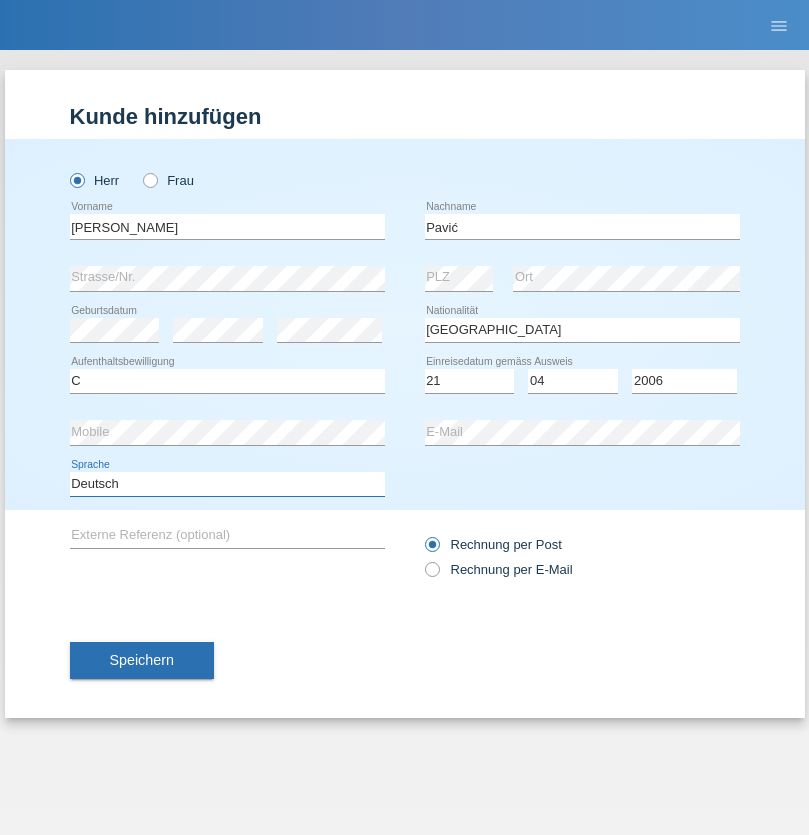 select on "en" 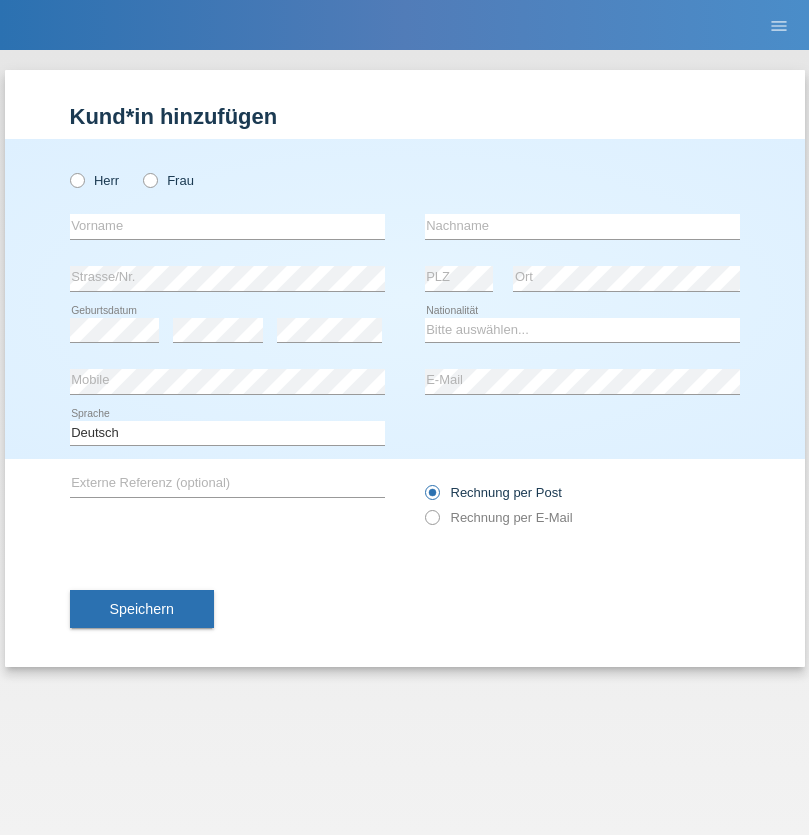scroll, scrollTop: 0, scrollLeft: 0, axis: both 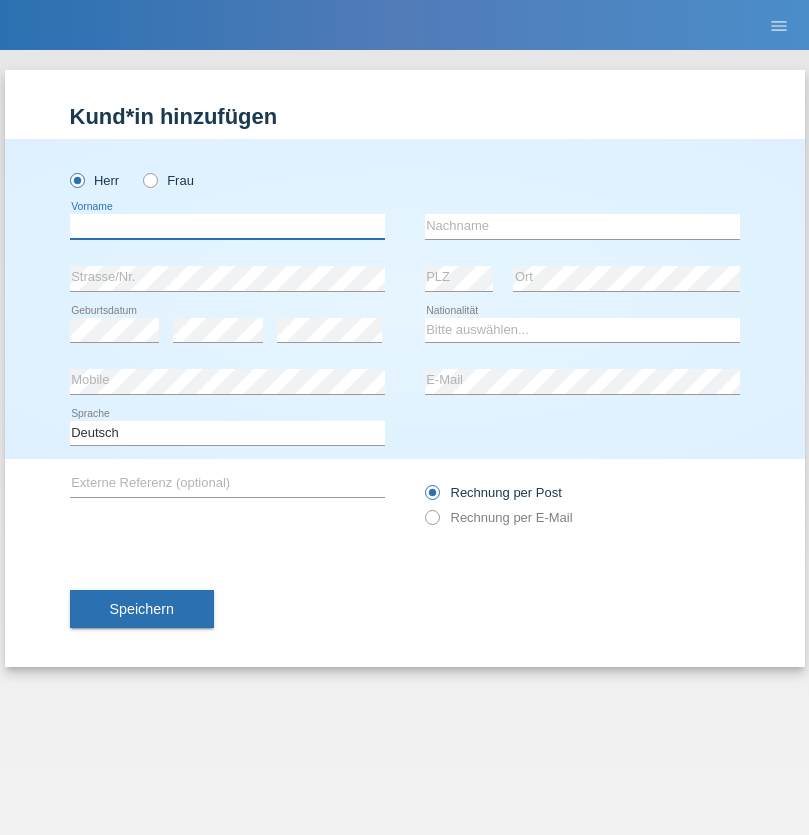 click at bounding box center (227, 226) 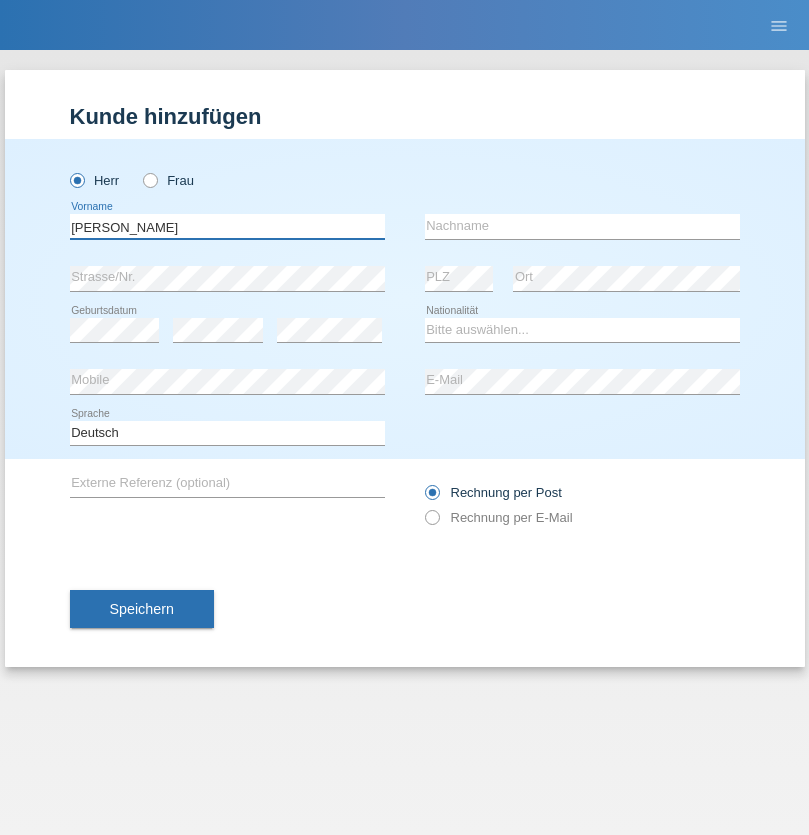 type on "[PERSON_NAME]" 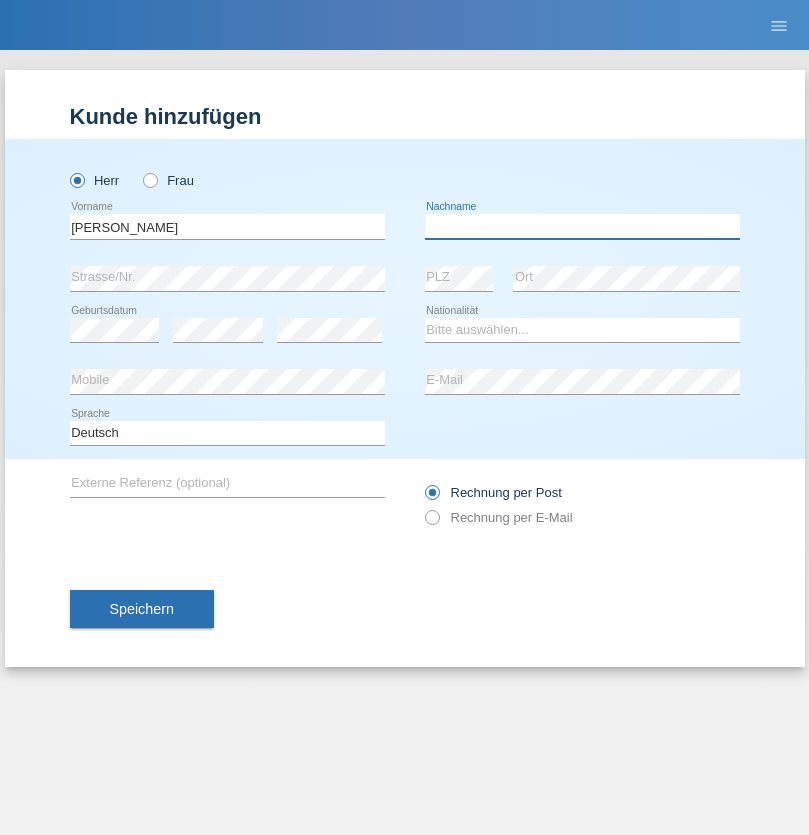 click at bounding box center [582, 226] 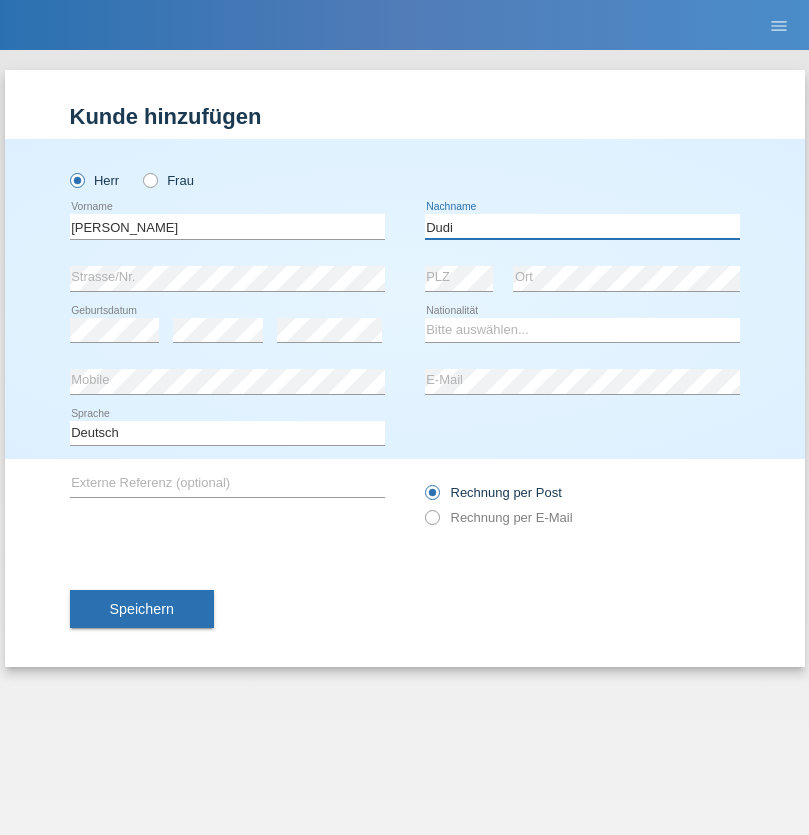 type on "Dudi" 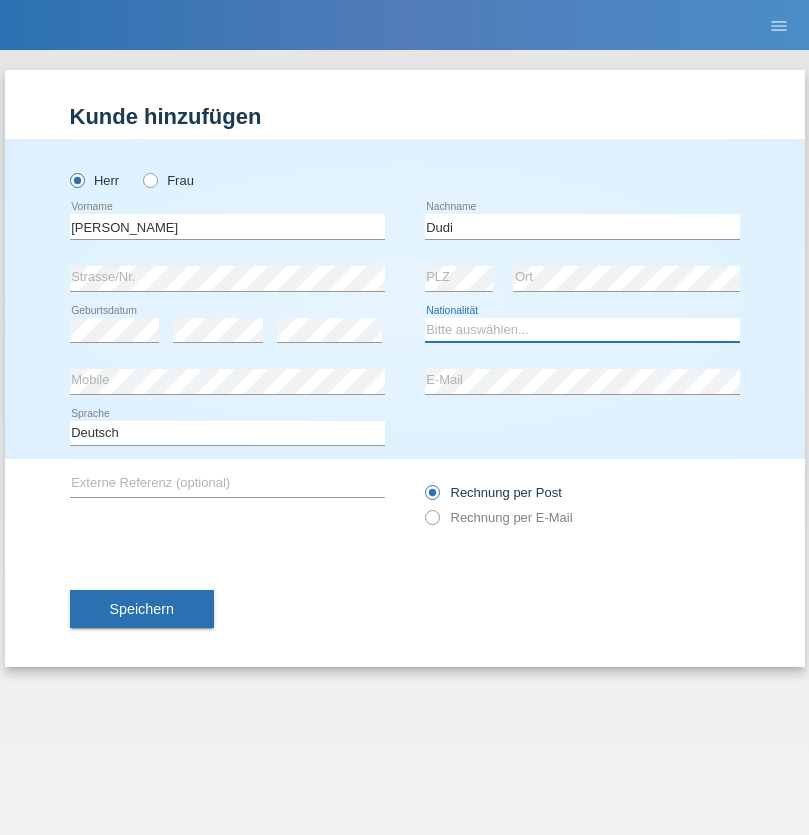 select on "SK" 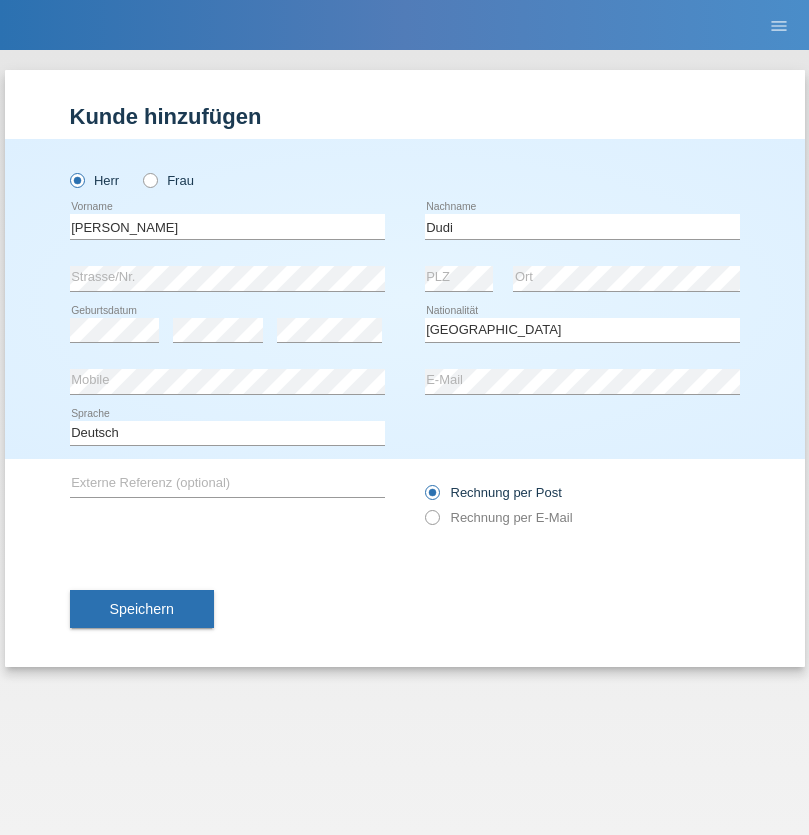 select on "C" 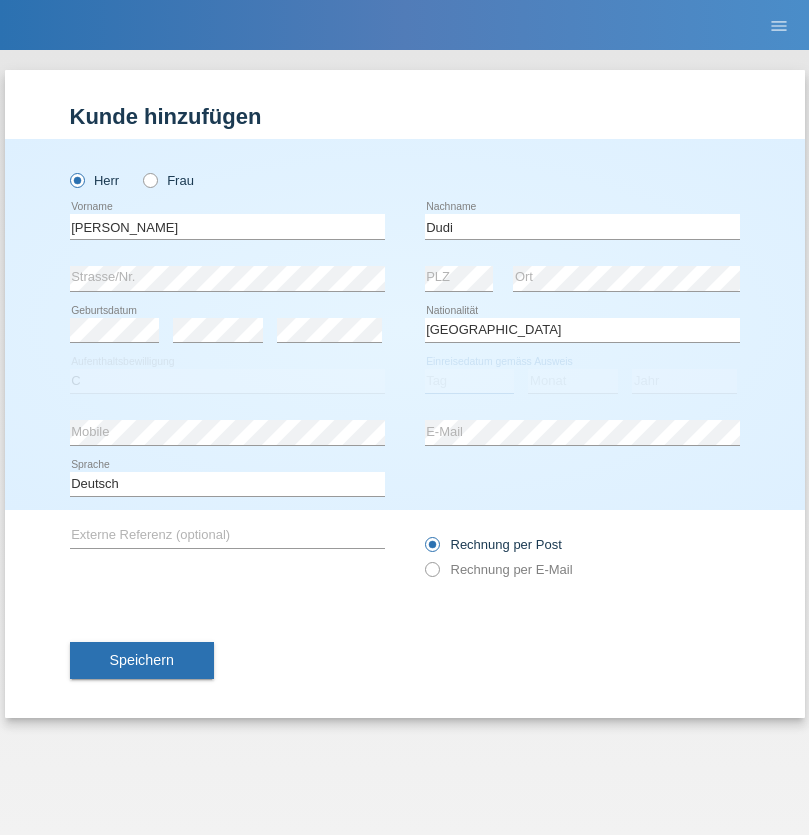 select on "25" 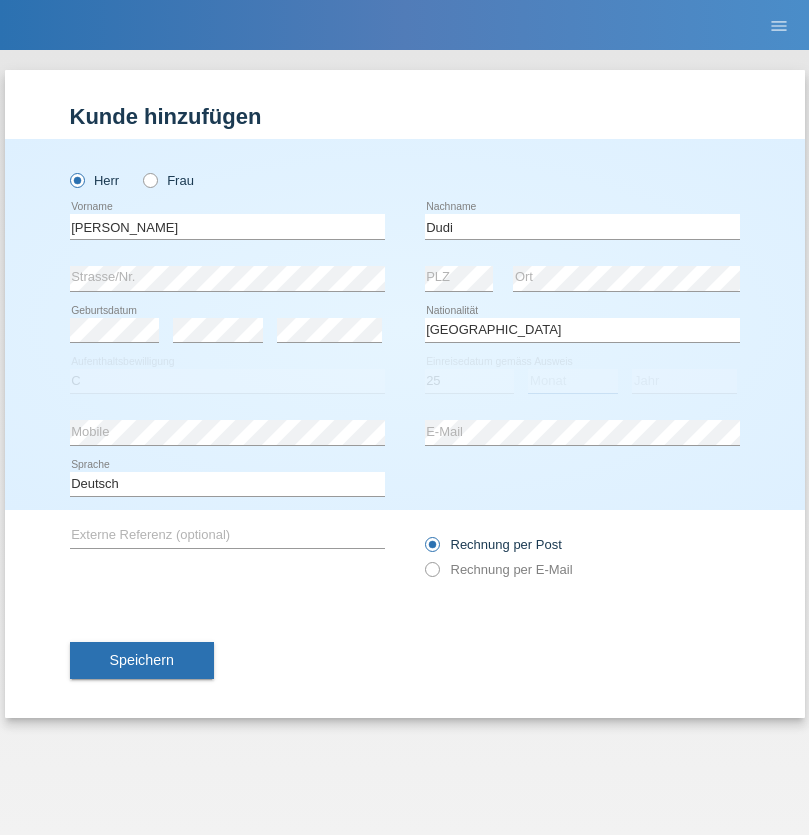 select on "05" 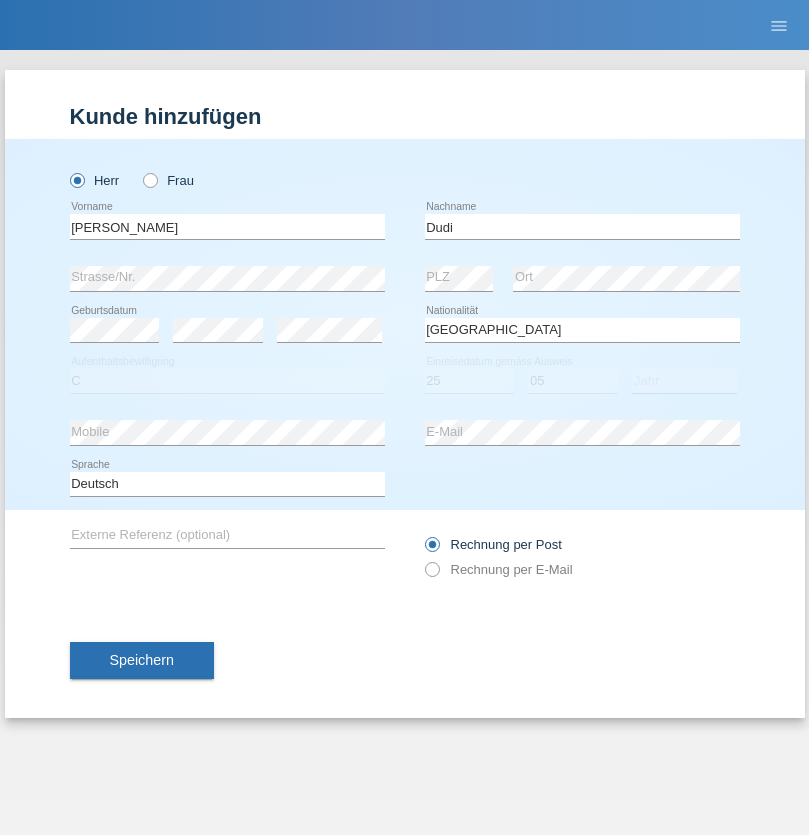 select on "2021" 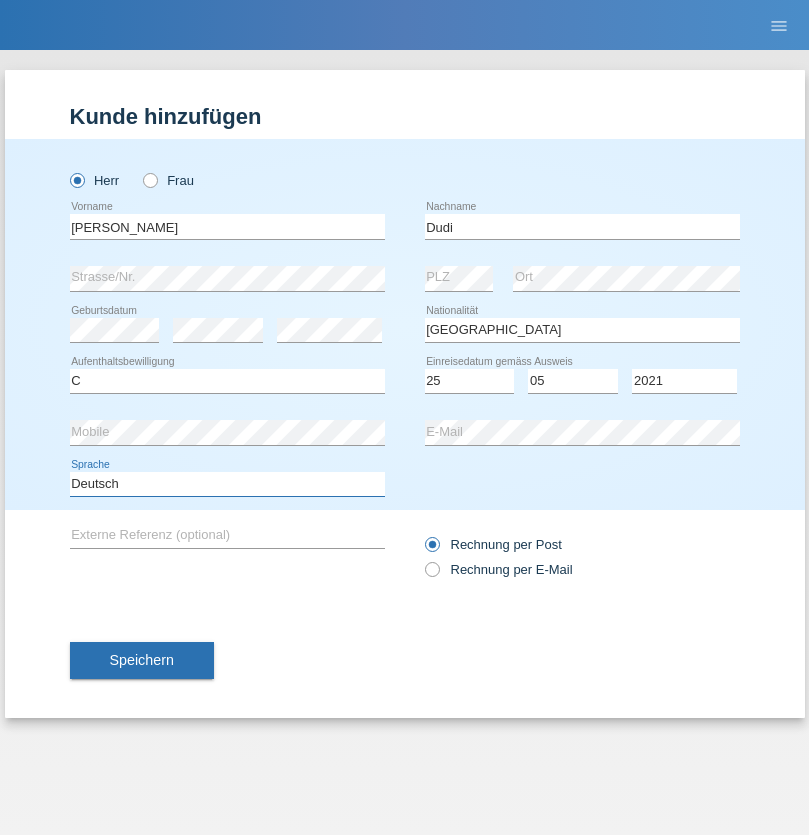 select on "en" 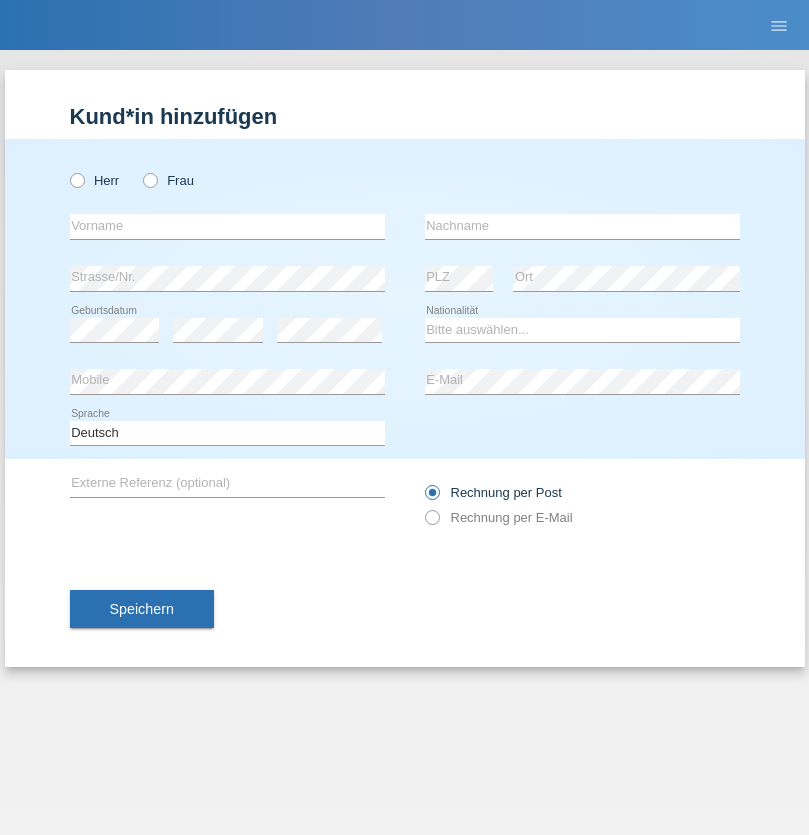 scroll, scrollTop: 0, scrollLeft: 0, axis: both 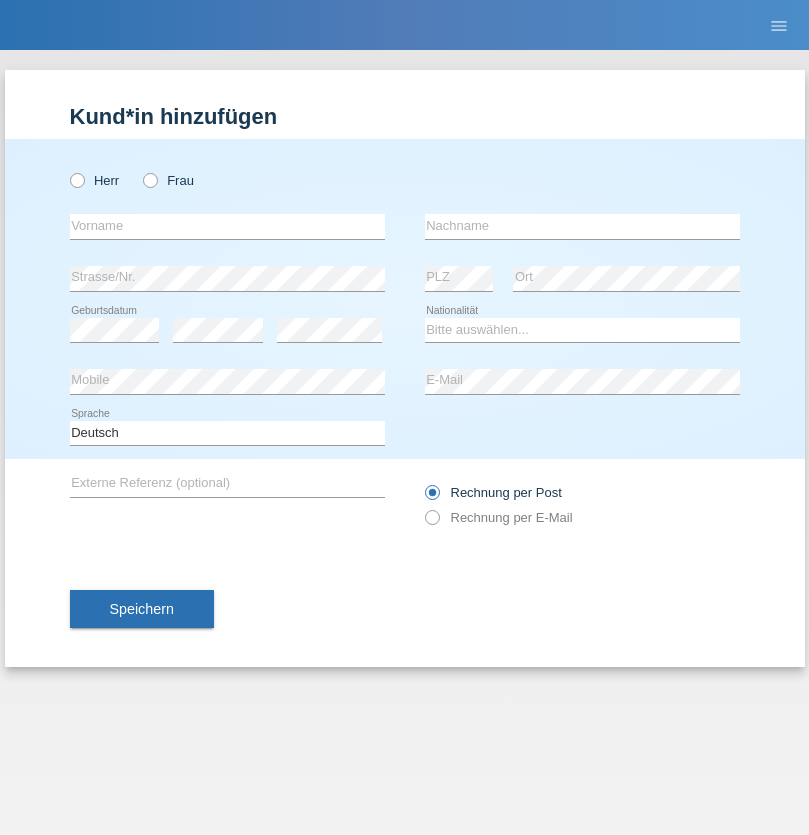 radio on "true" 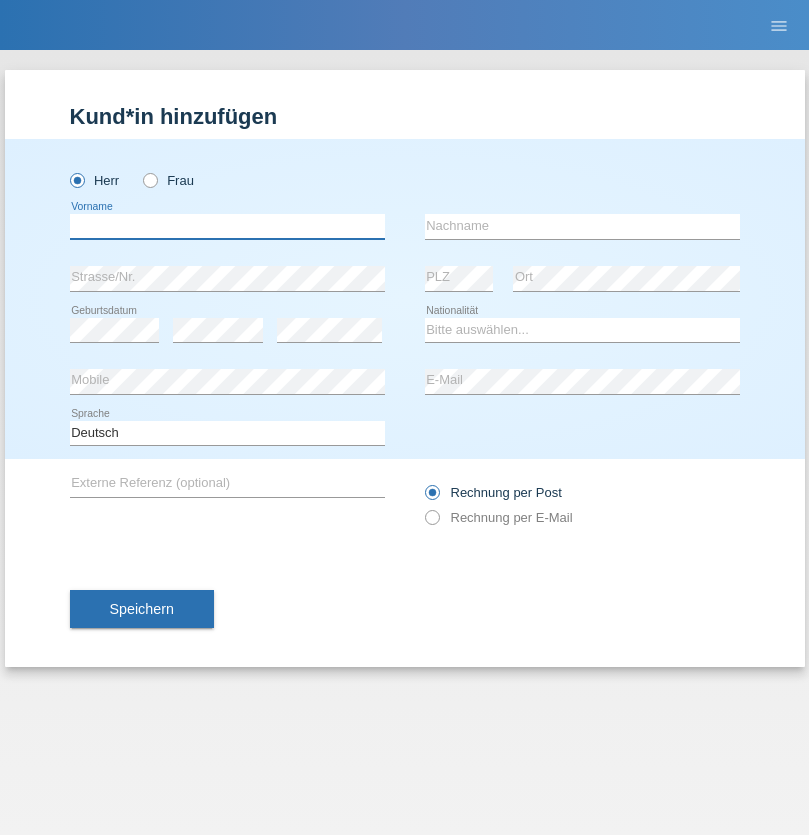 click at bounding box center (227, 226) 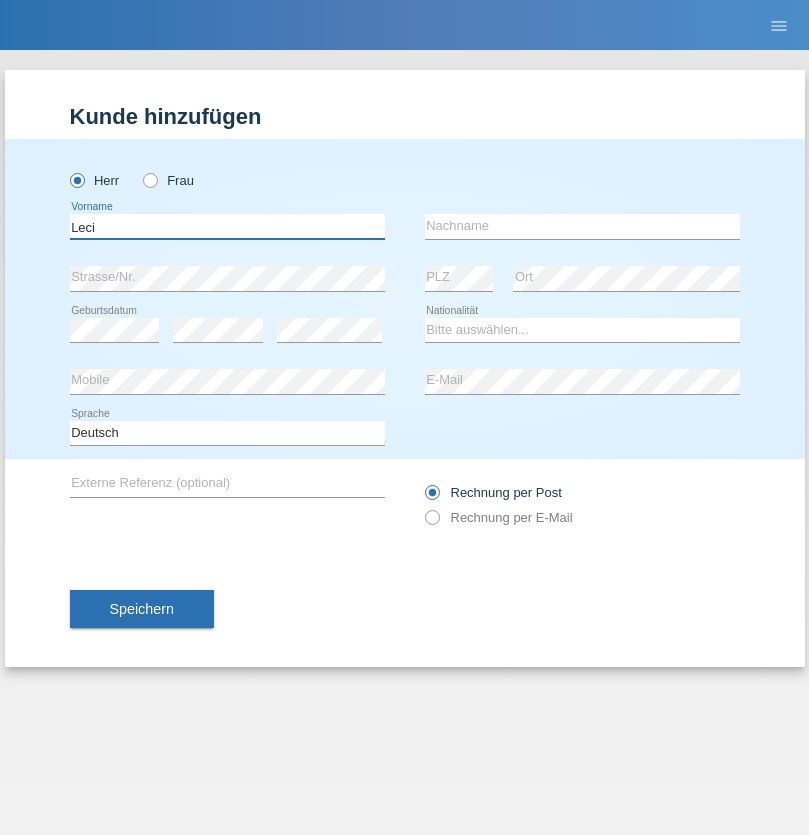 type on "Leci" 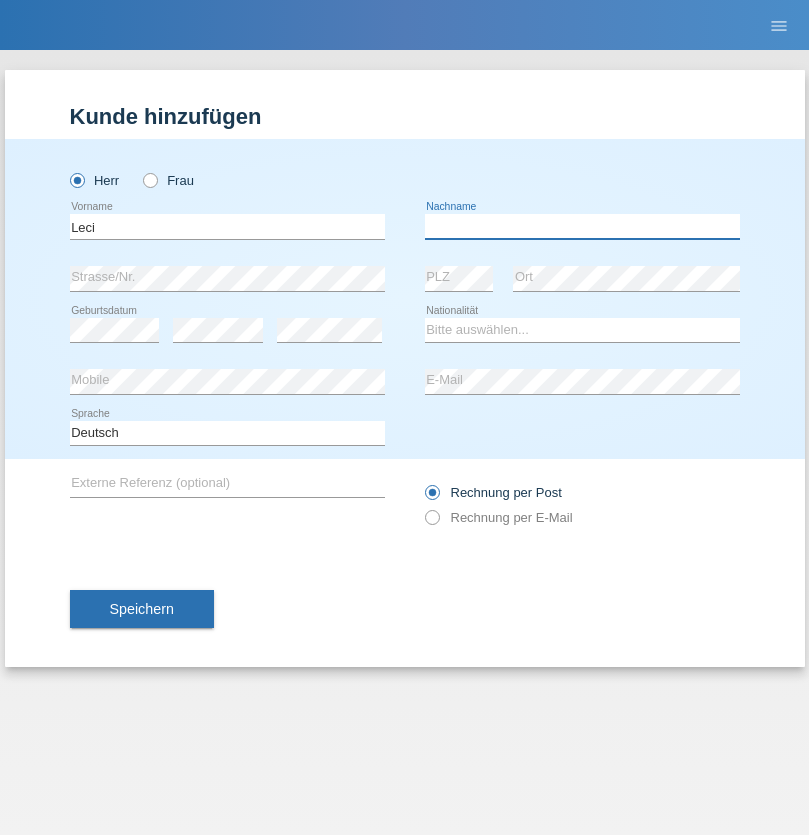 click at bounding box center [582, 226] 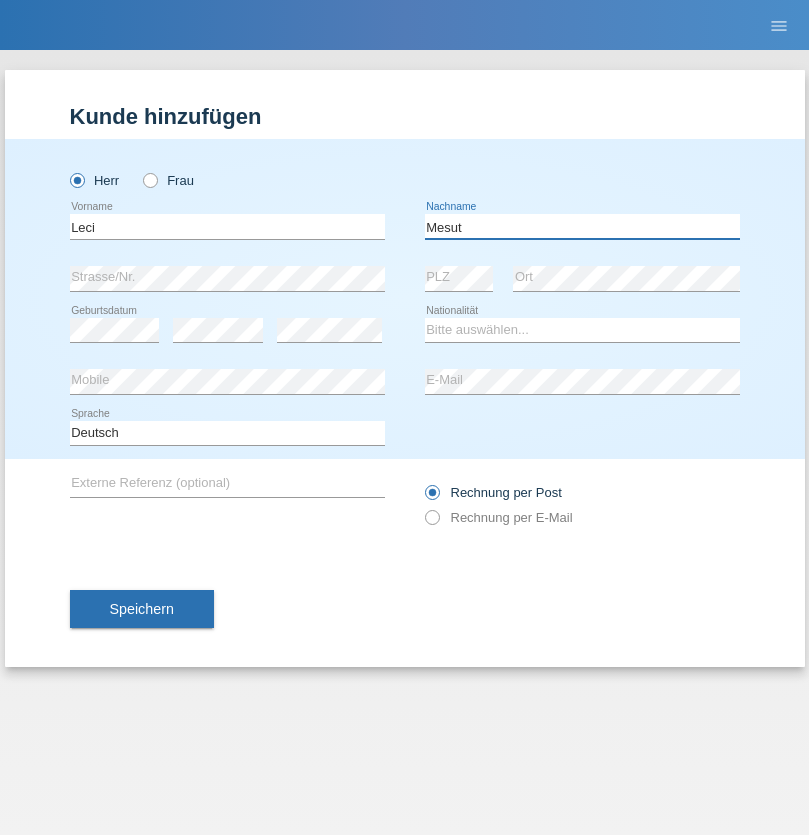 type on "Mesut" 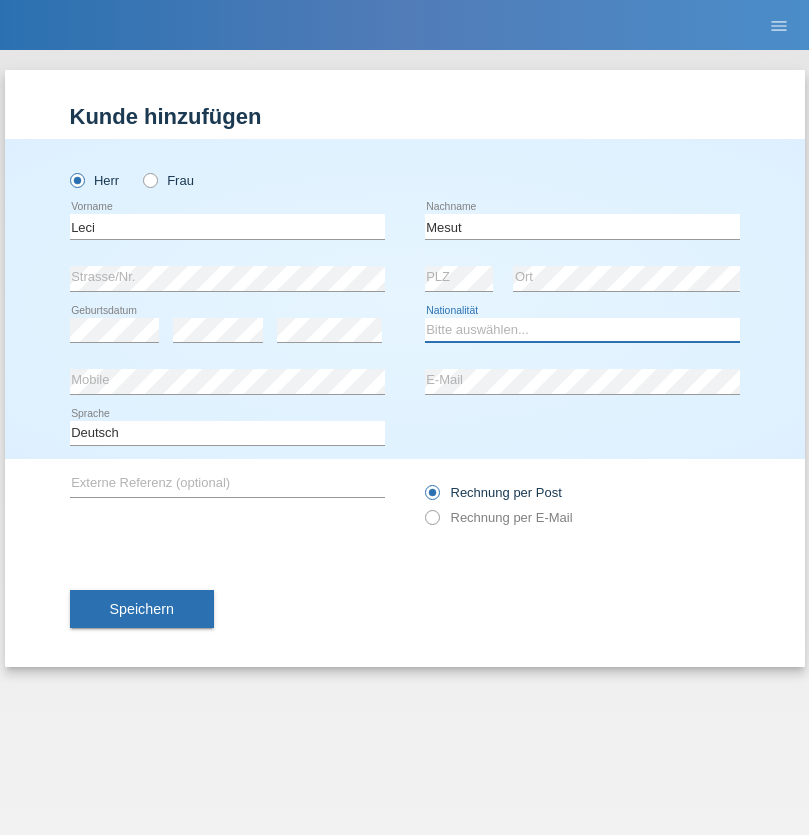 select on "XK" 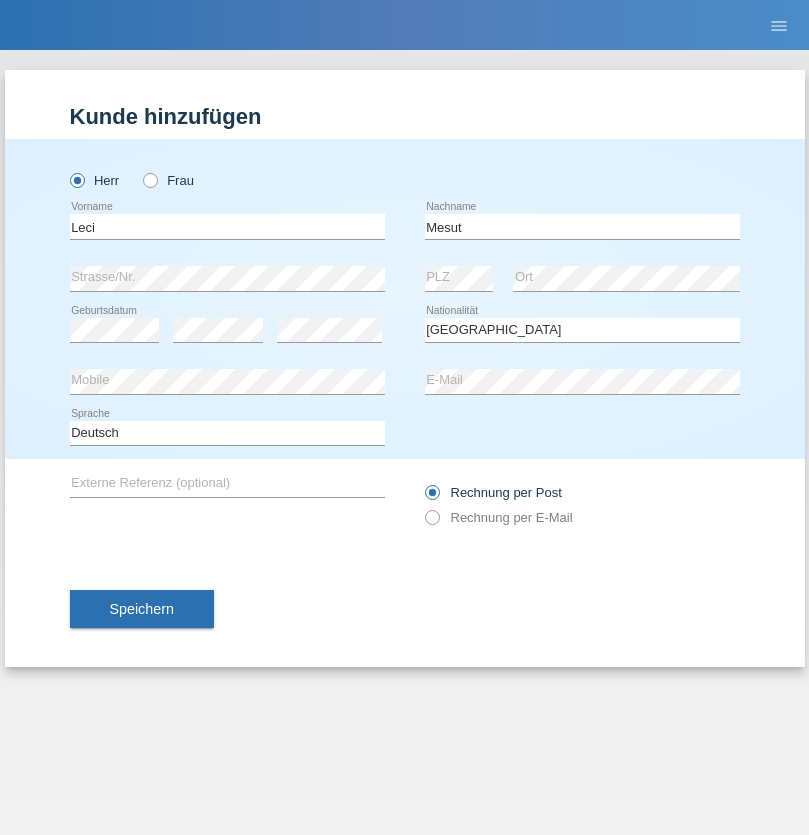 select on "C" 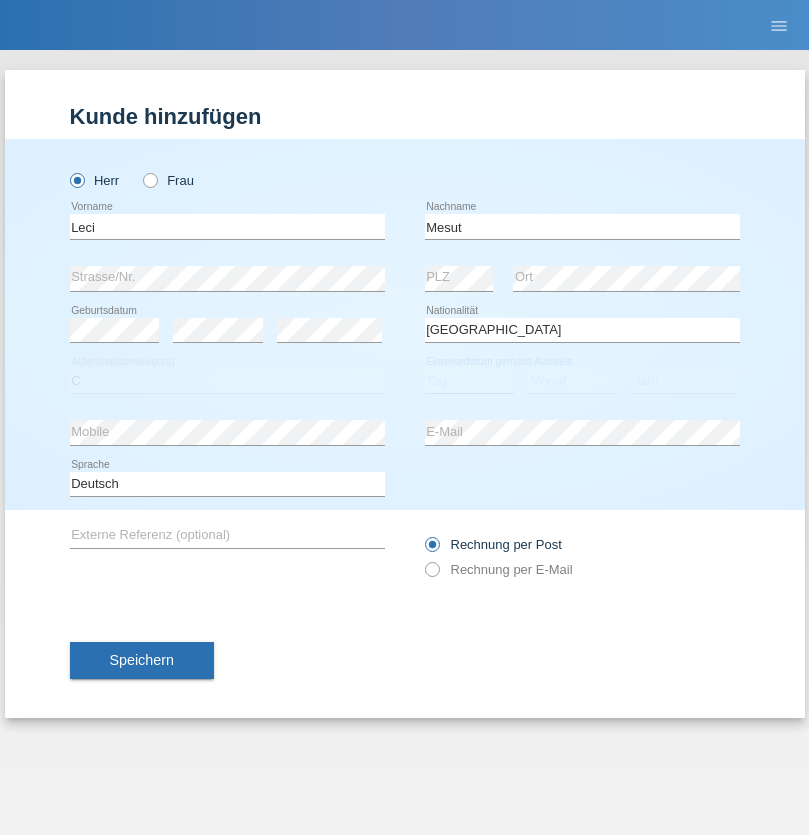 select on "14" 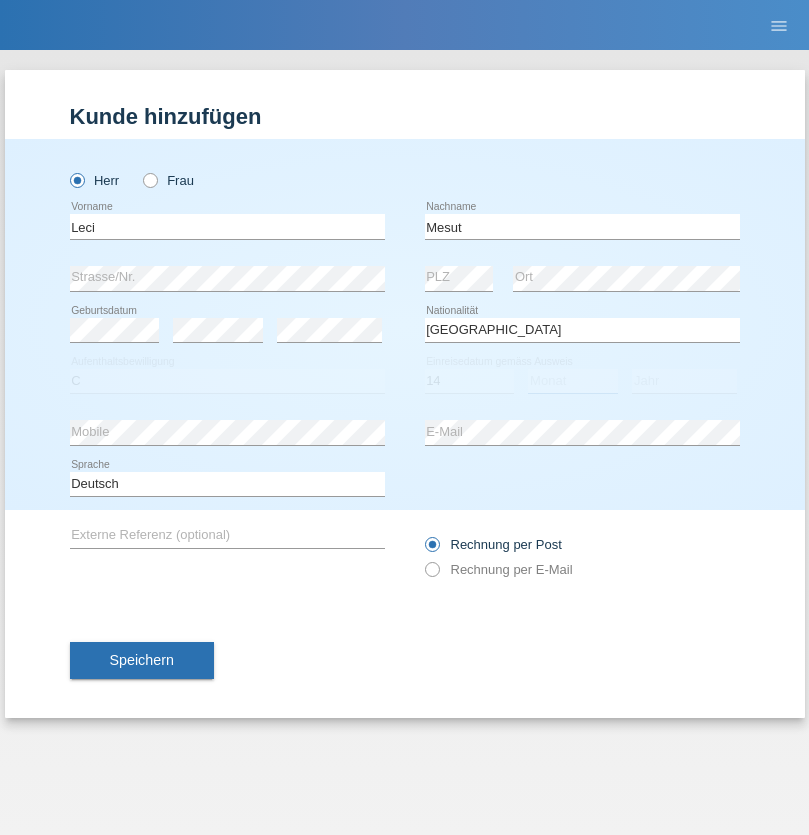 select on "07" 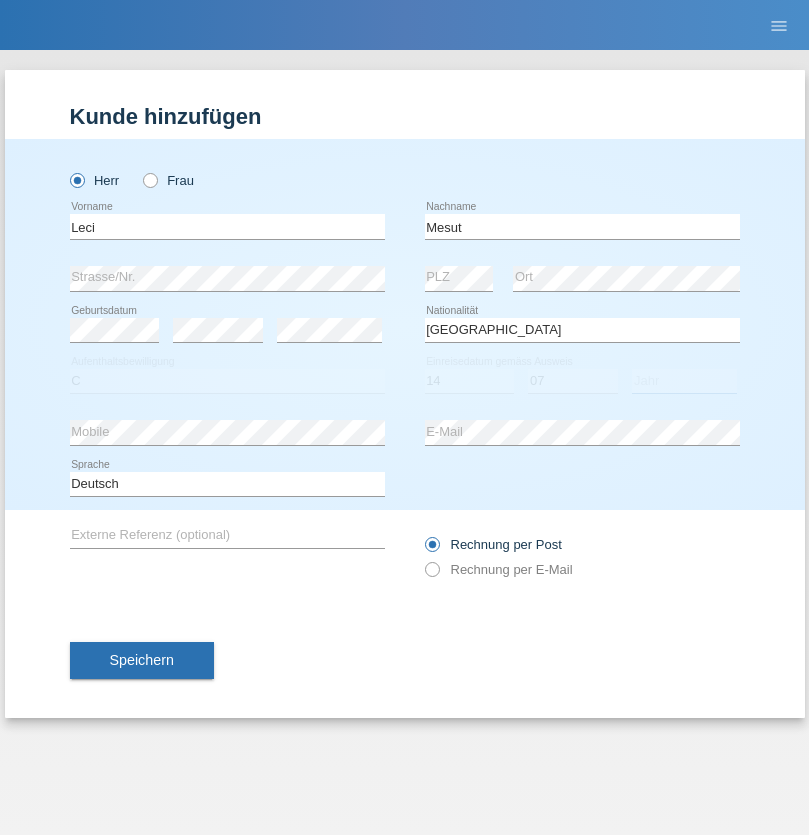 select on "2021" 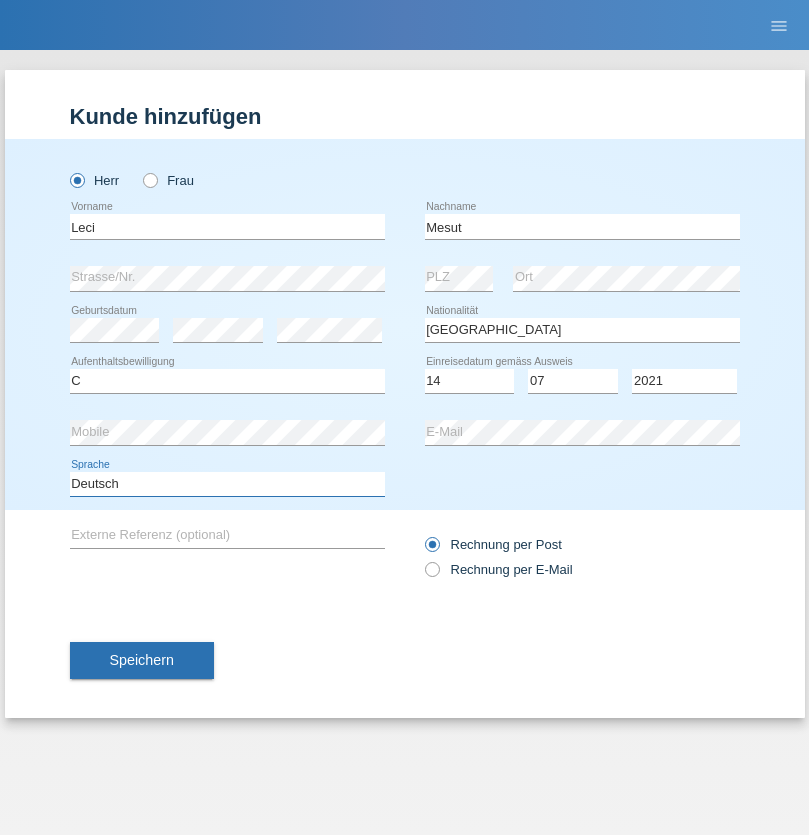 select on "en" 